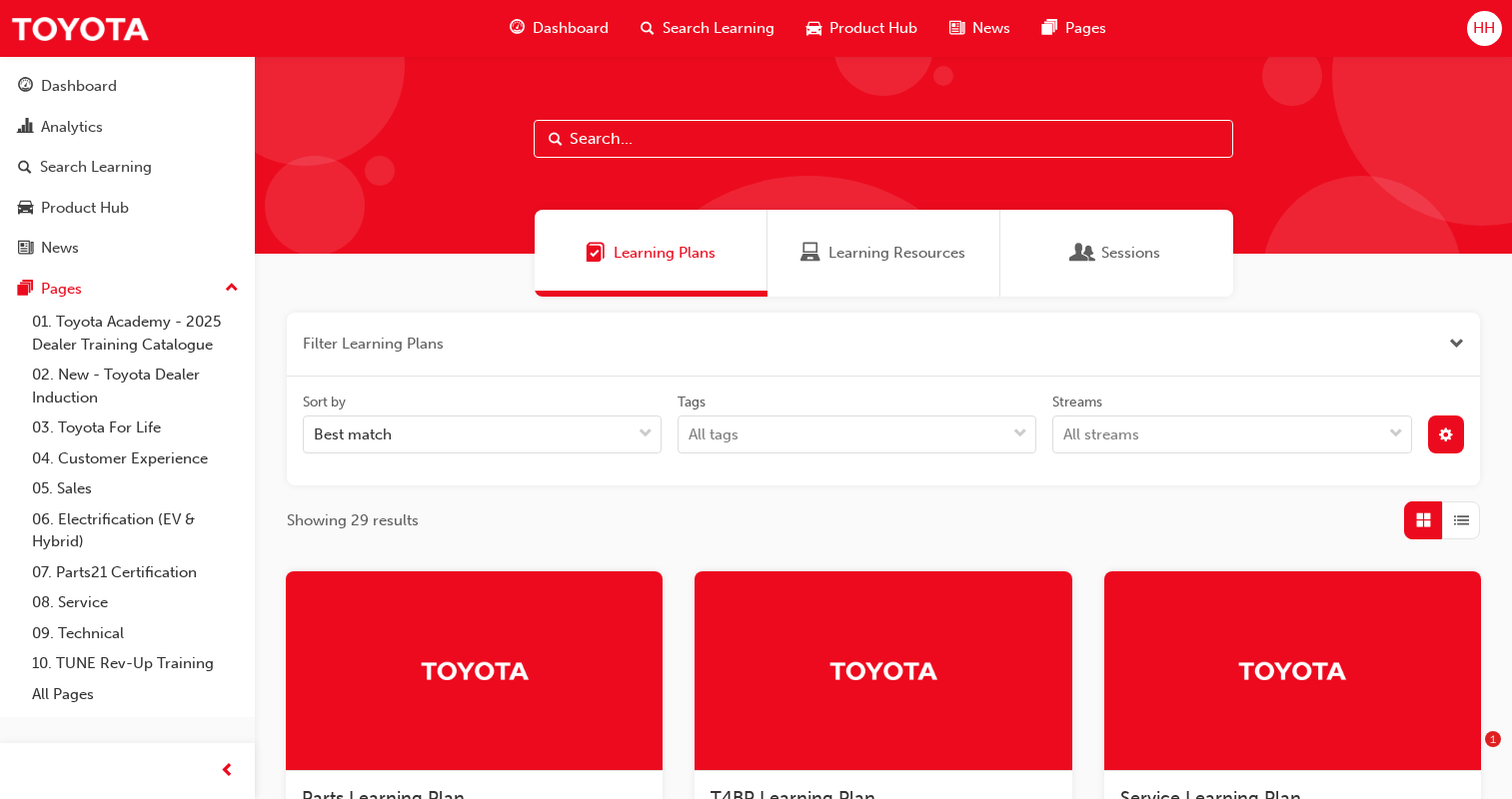 scroll, scrollTop: 0, scrollLeft: 0, axis: both 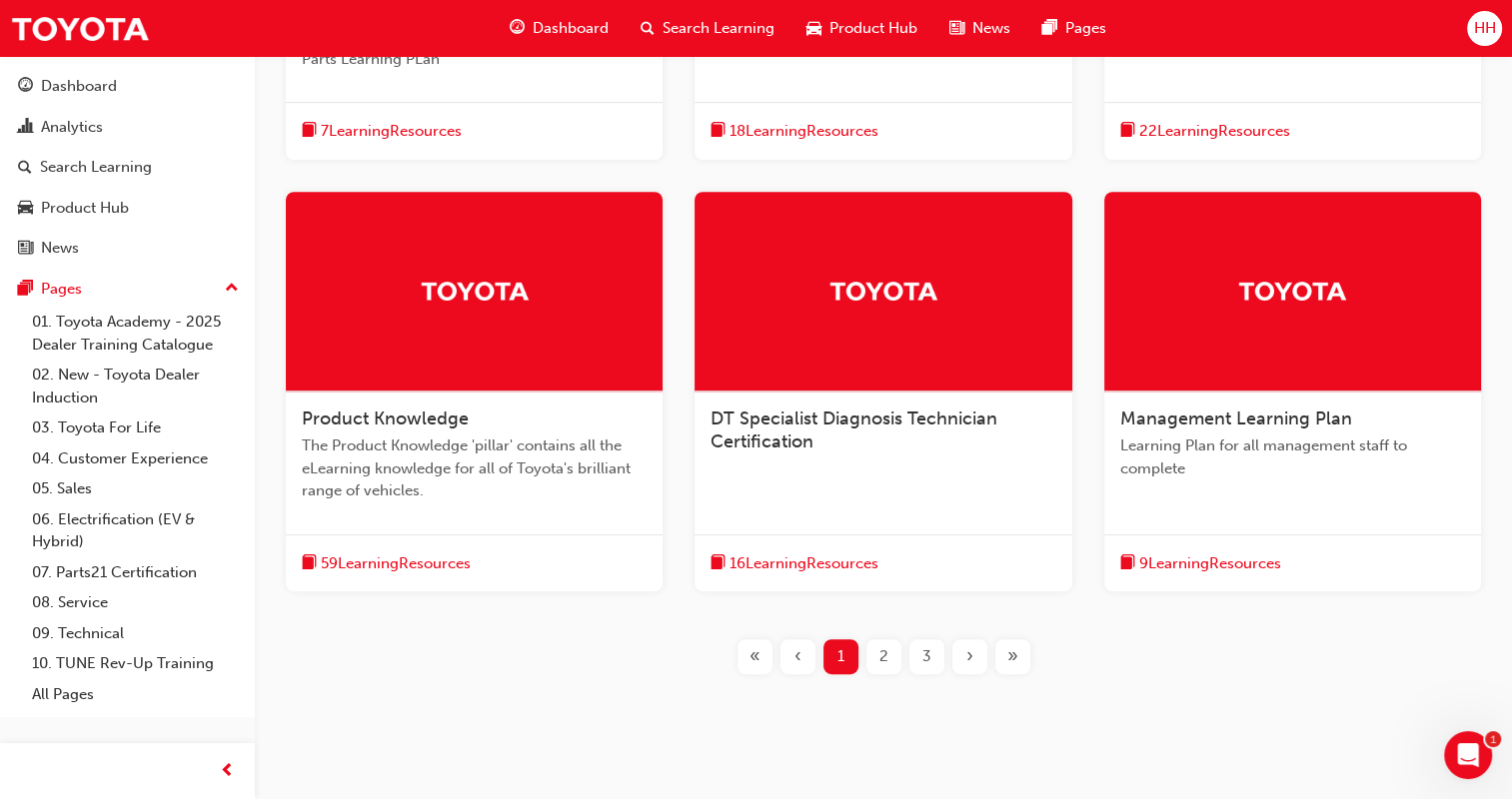 click on "2" at bounding box center [883, 656] 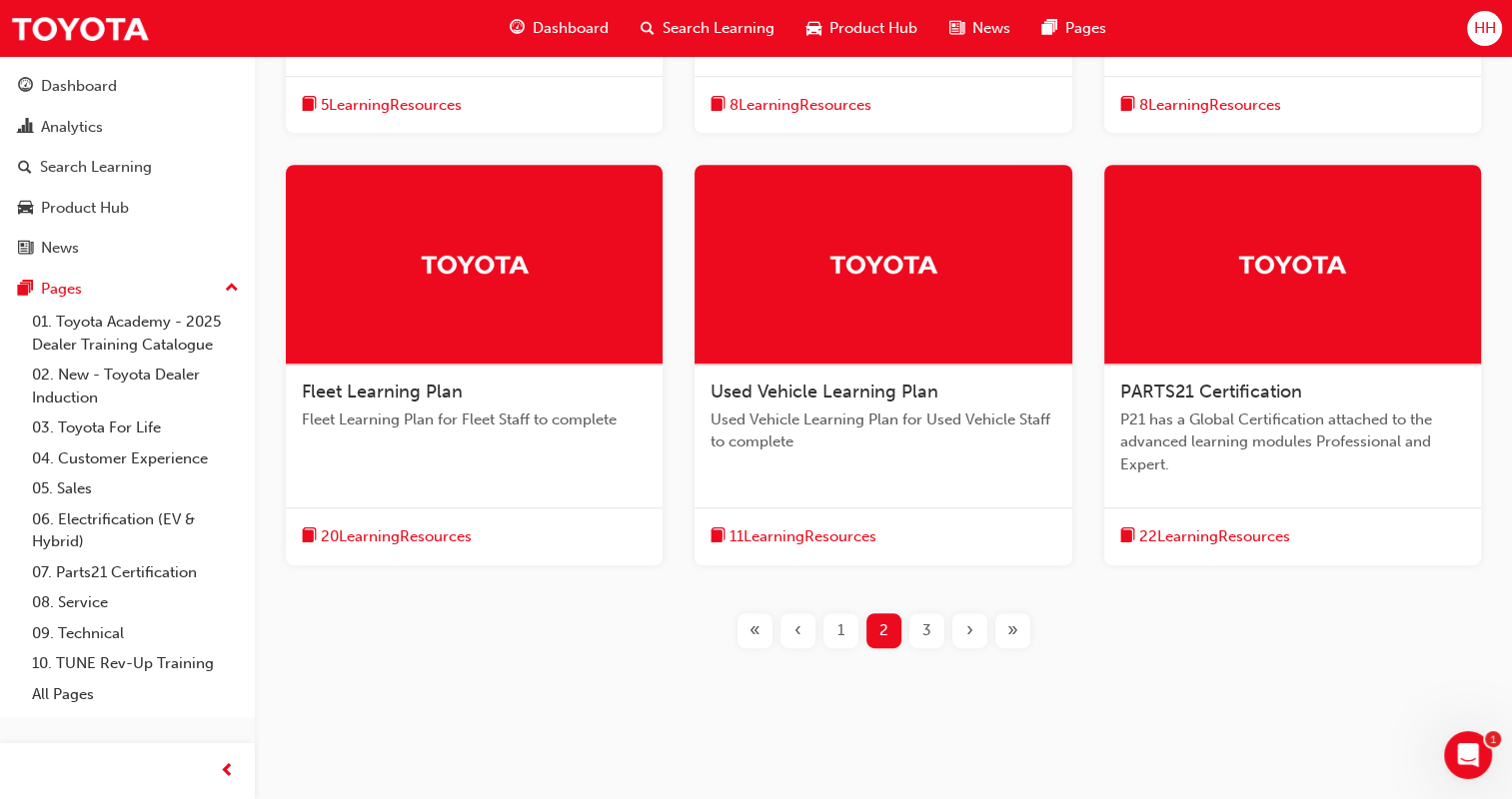 scroll, scrollTop: 872, scrollLeft: 0, axis: vertical 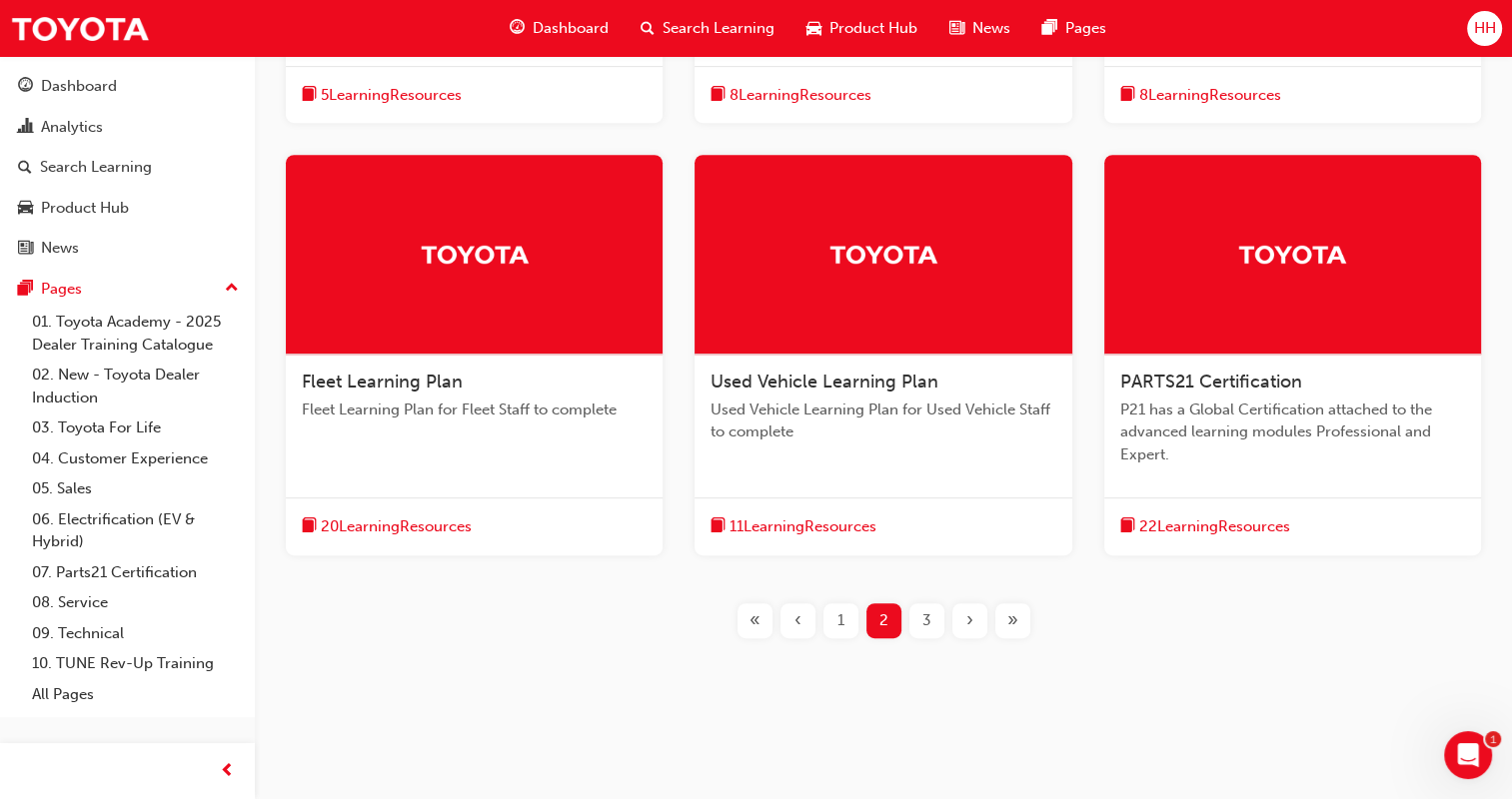 click on "3" at bounding box center (926, 620) 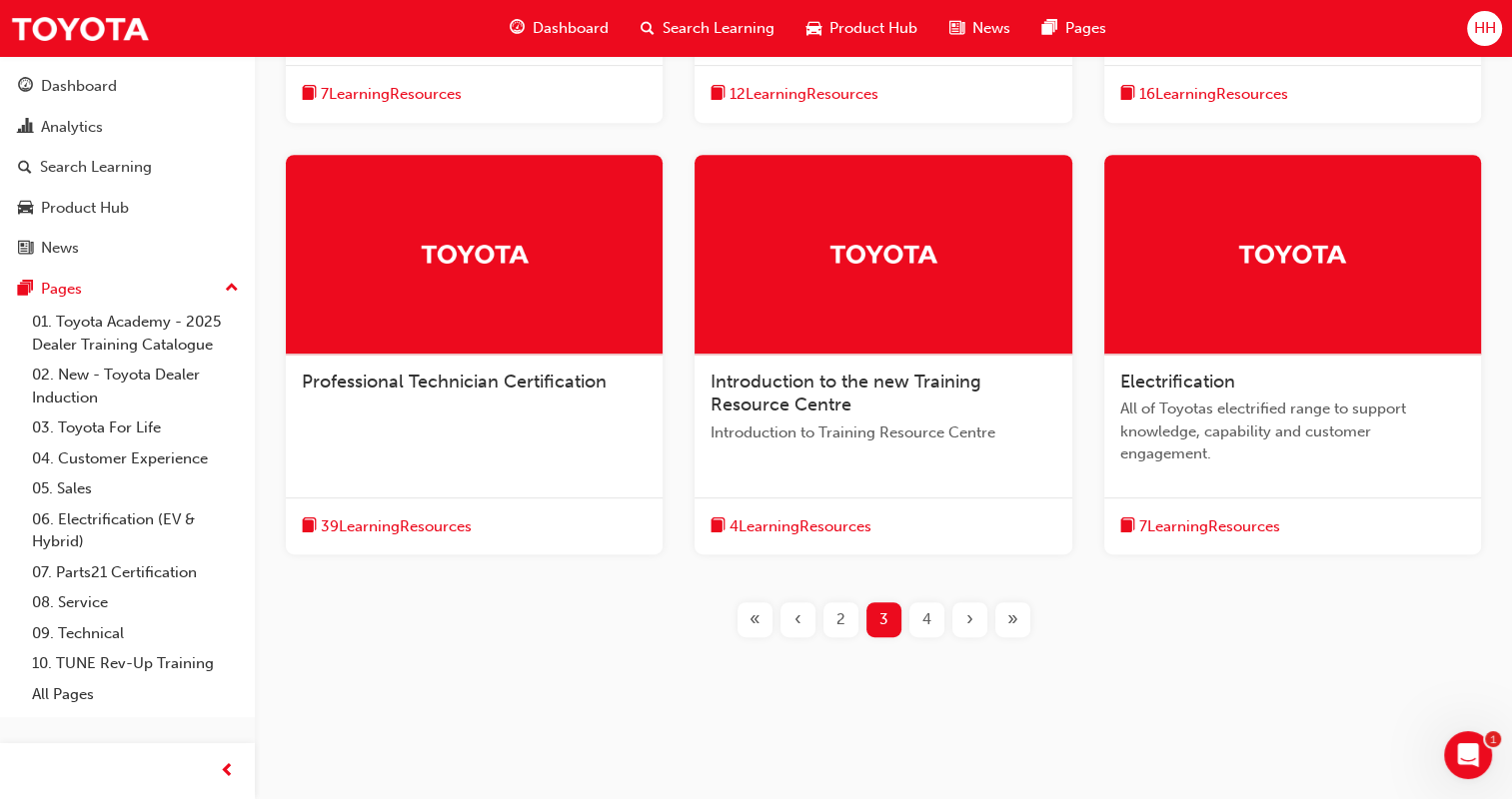 click on "Electrification" at bounding box center [1292, 383] 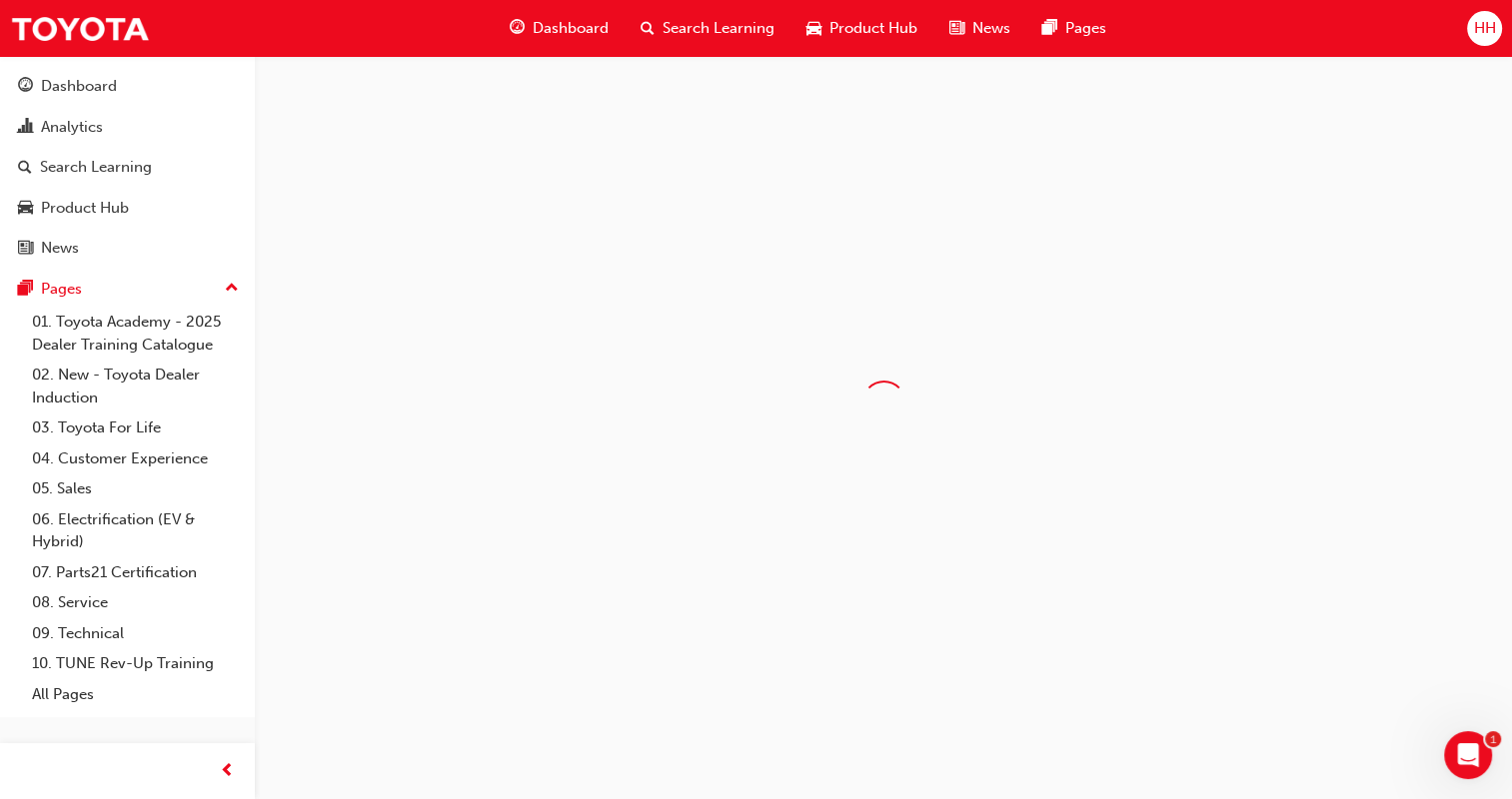 scroll, scrollTop: 0, scrollLeft: 0, axis: both 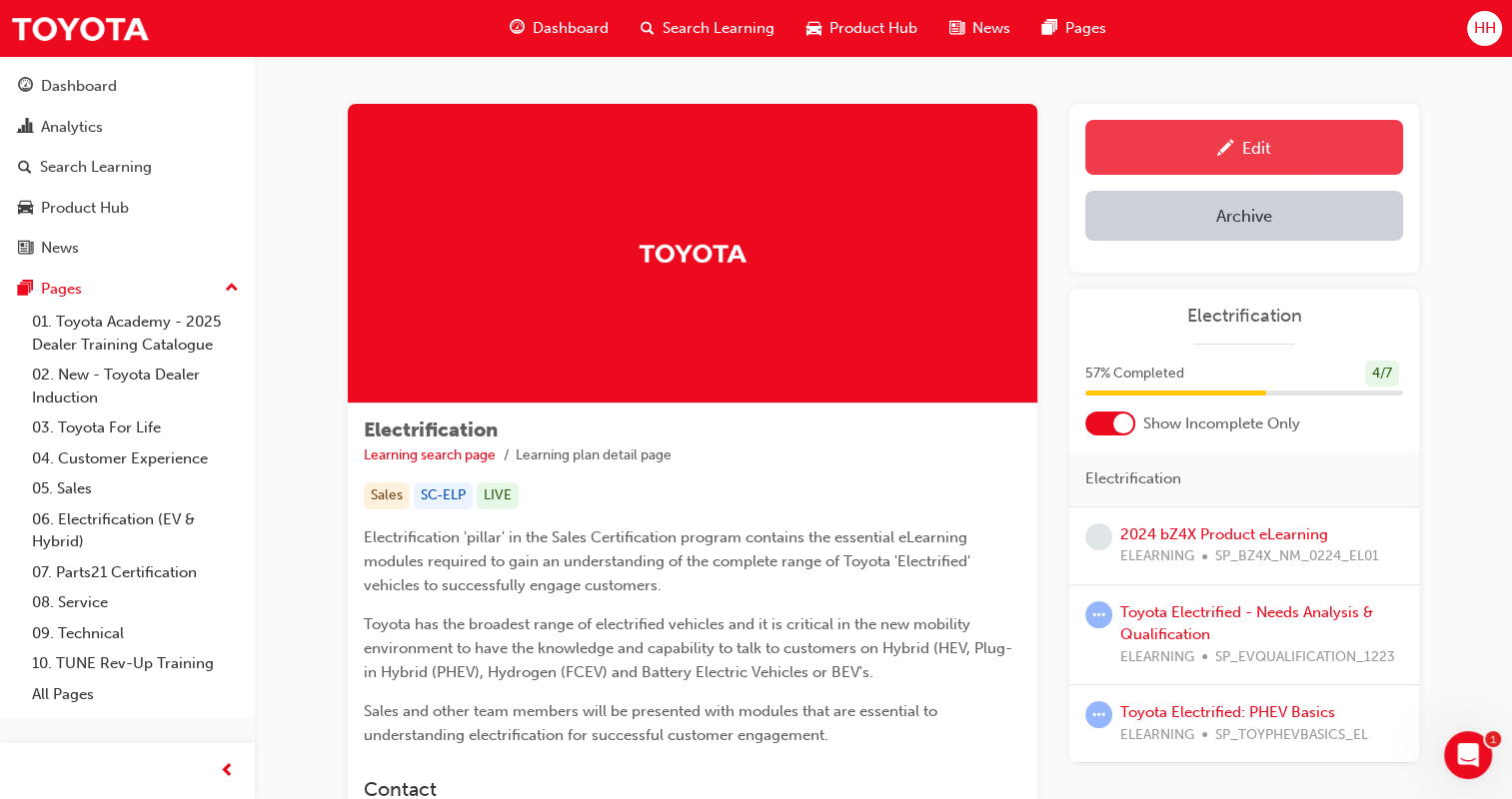 click on "Edit" at bounding box center [1244, 147] 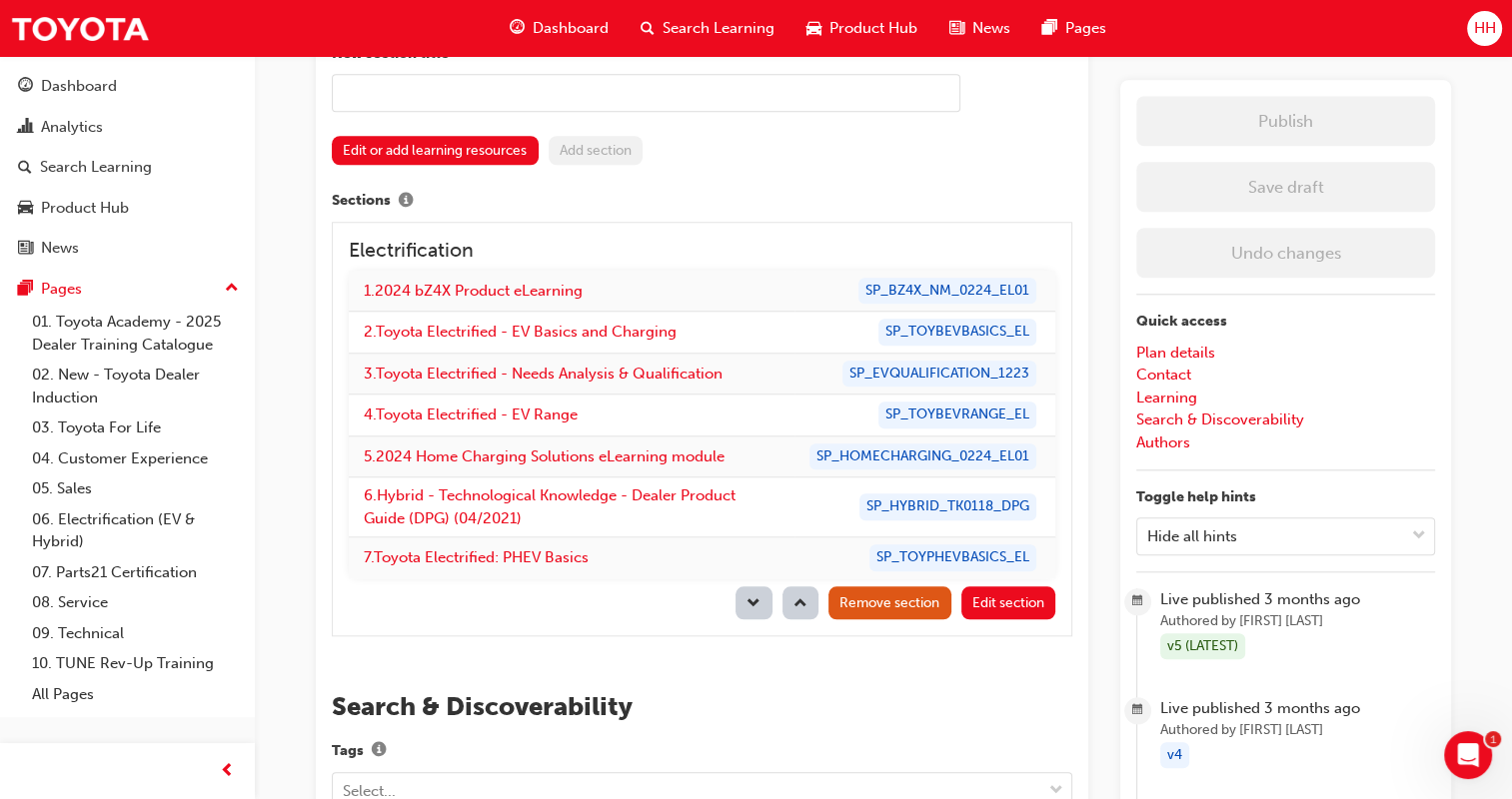 scroll, scrollTop: 1902, scrollLeft: 0, axis: vertical 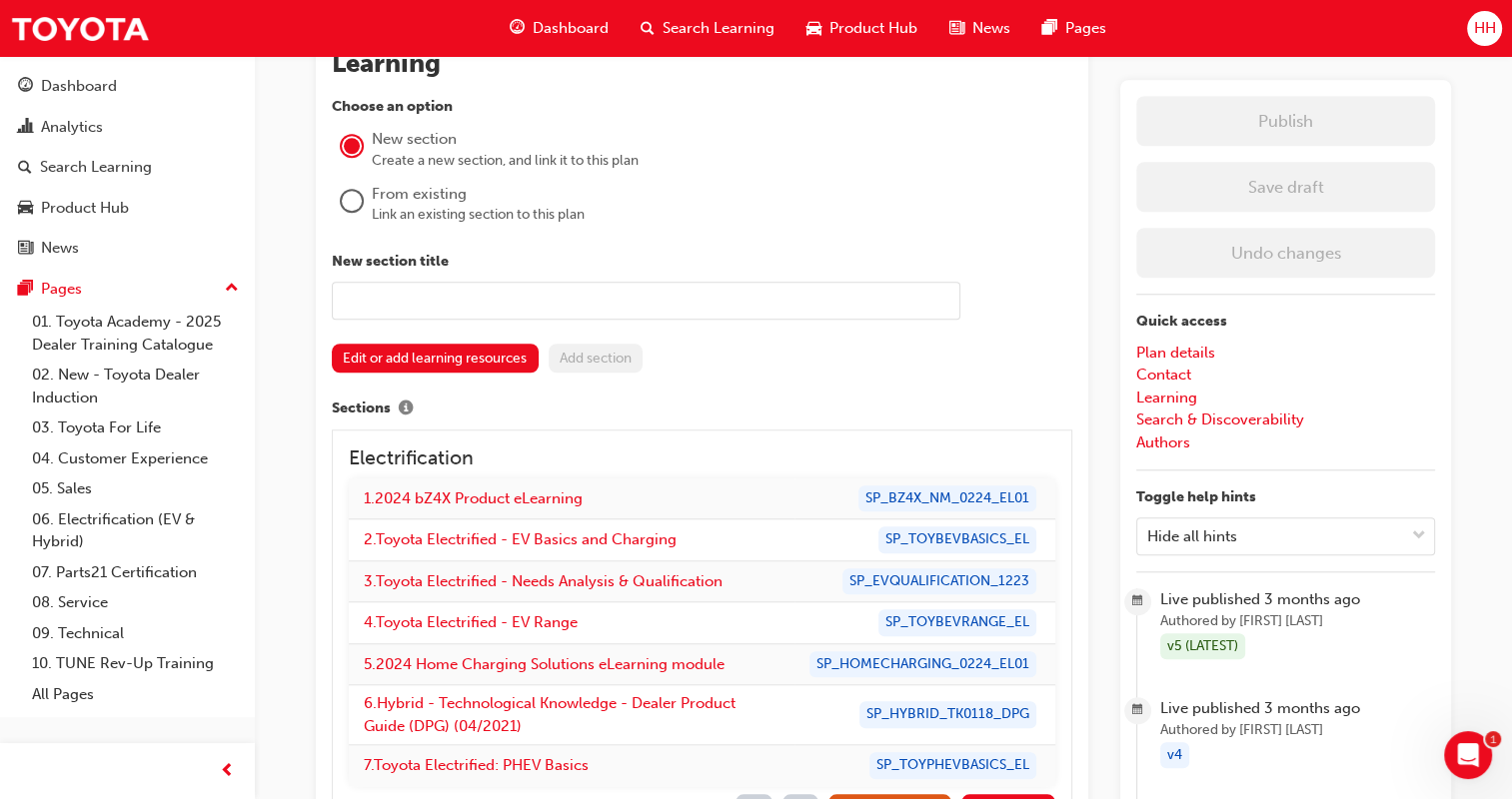 click at bounding box center [646, 301] 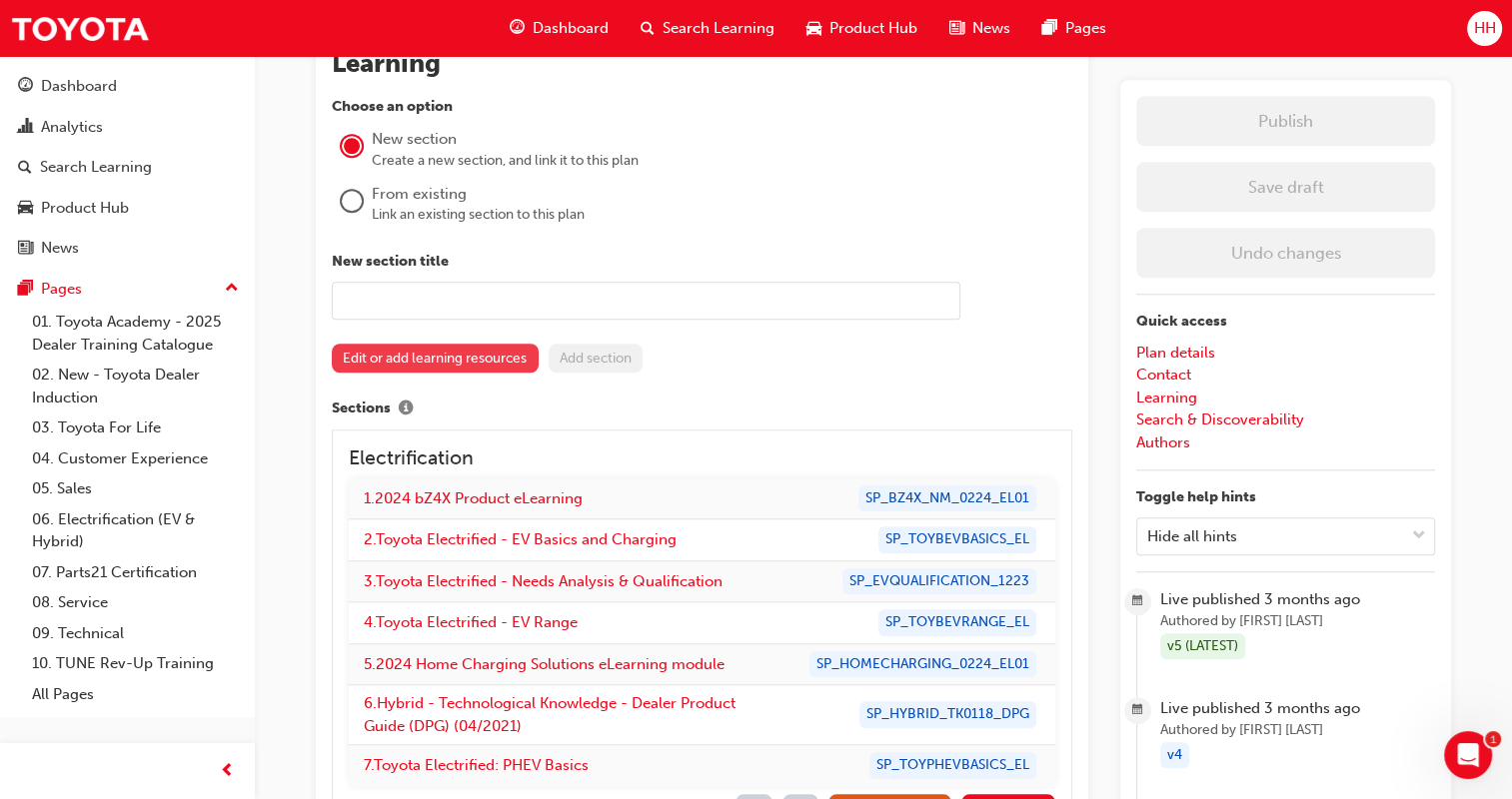 click on "Edit or add learning resources" at bounding box center (435, 358) 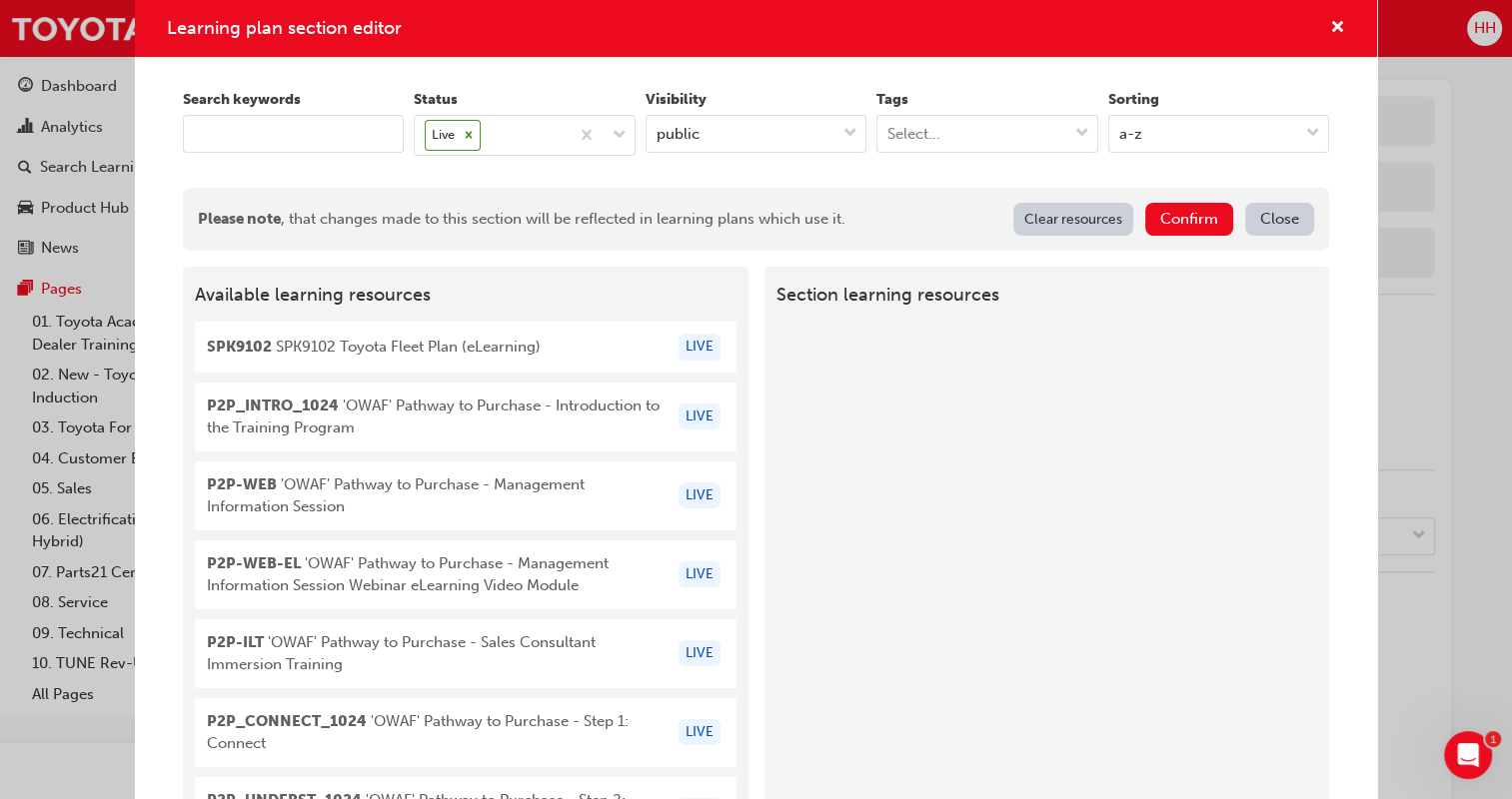 click at bounding box center (293, 134) 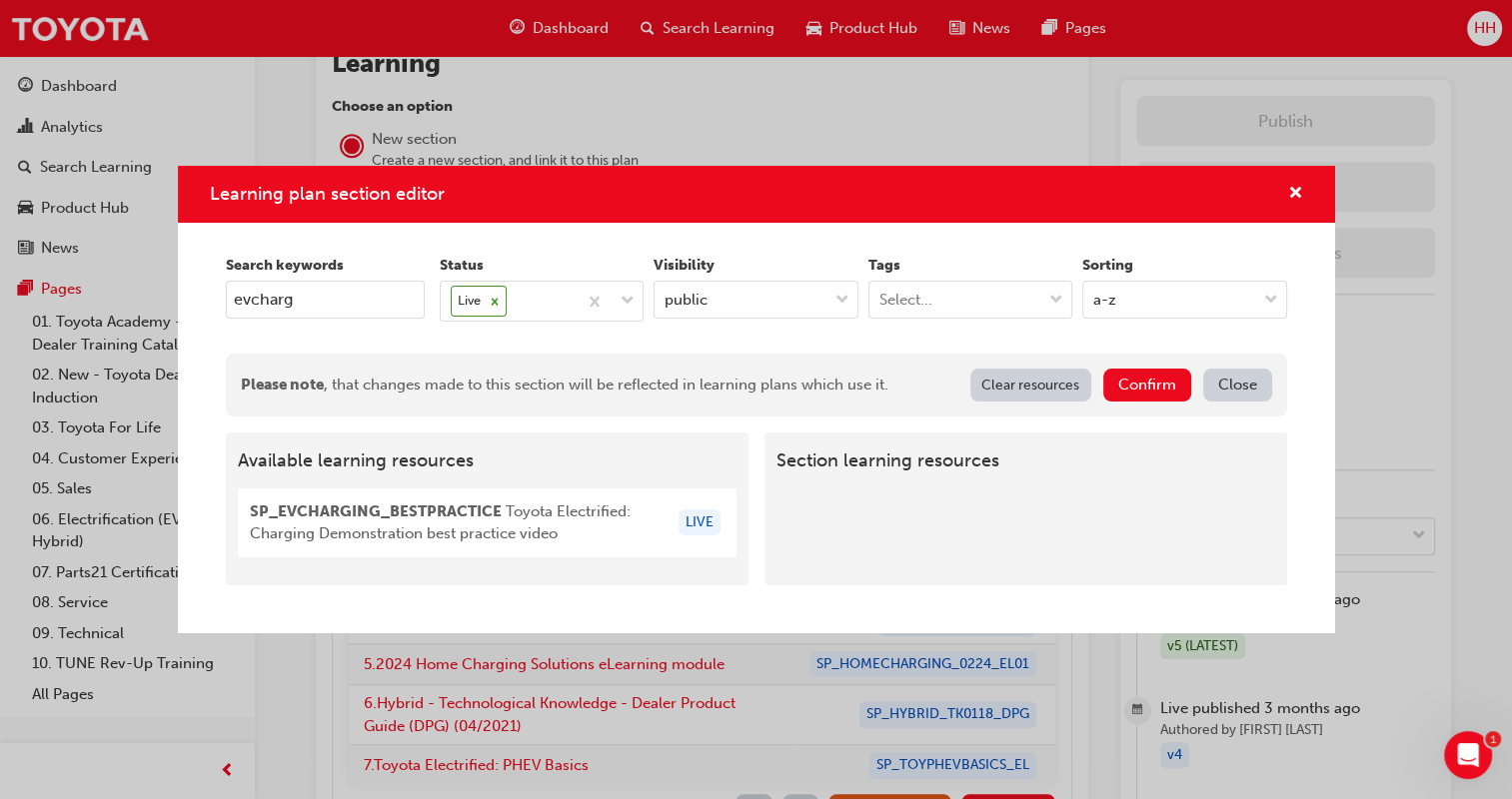 click on "SP_EVCHARGING_BESTPRACTICE   Toyota Electrified: Charging Demonstration best practice video LIVE" at bounding box center [487, 522] 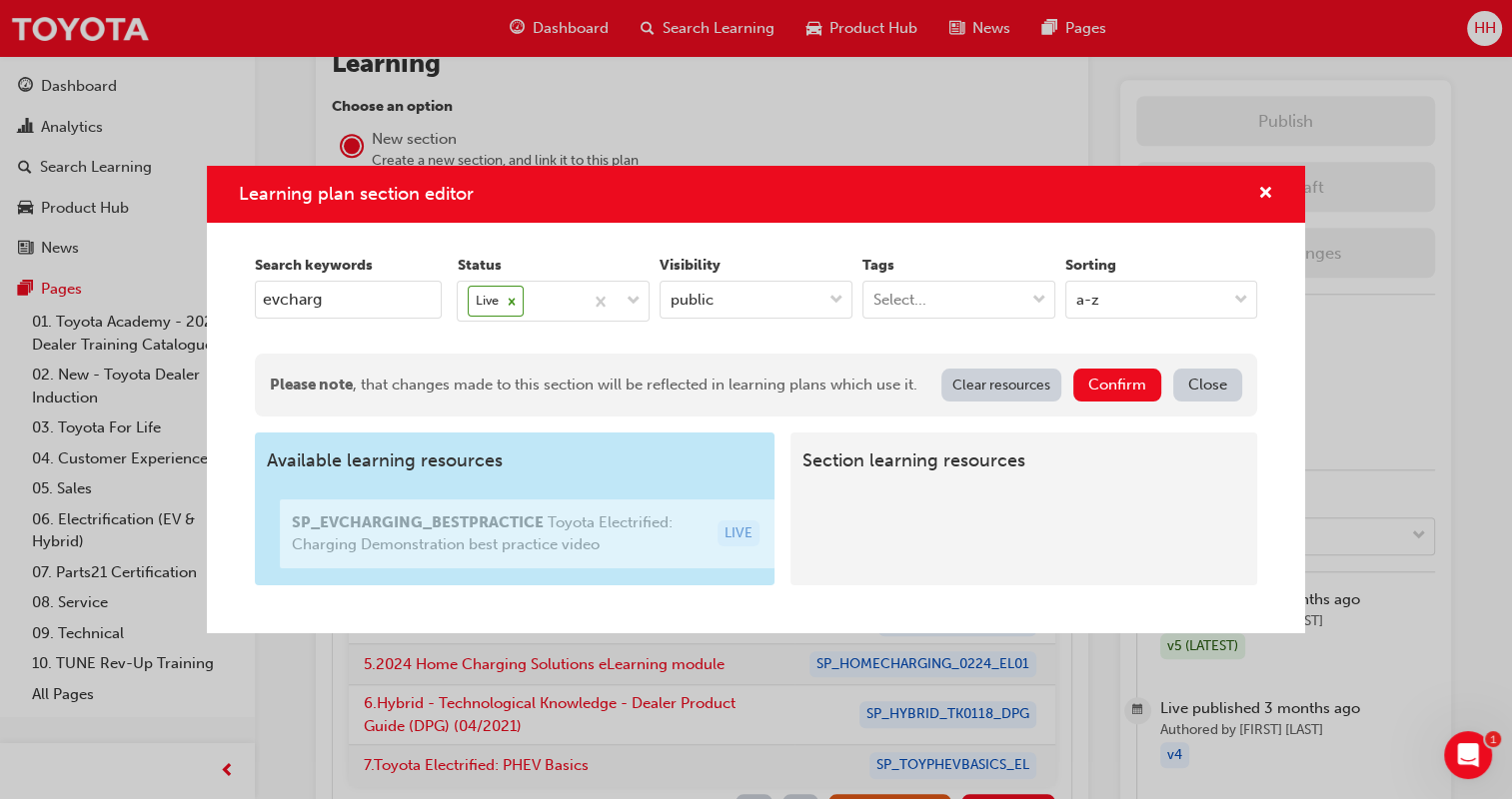 drag, startPoint x: 531, startPoint y: 531, endPoint x: 575, endPoint y: 538, distance: 44.553339 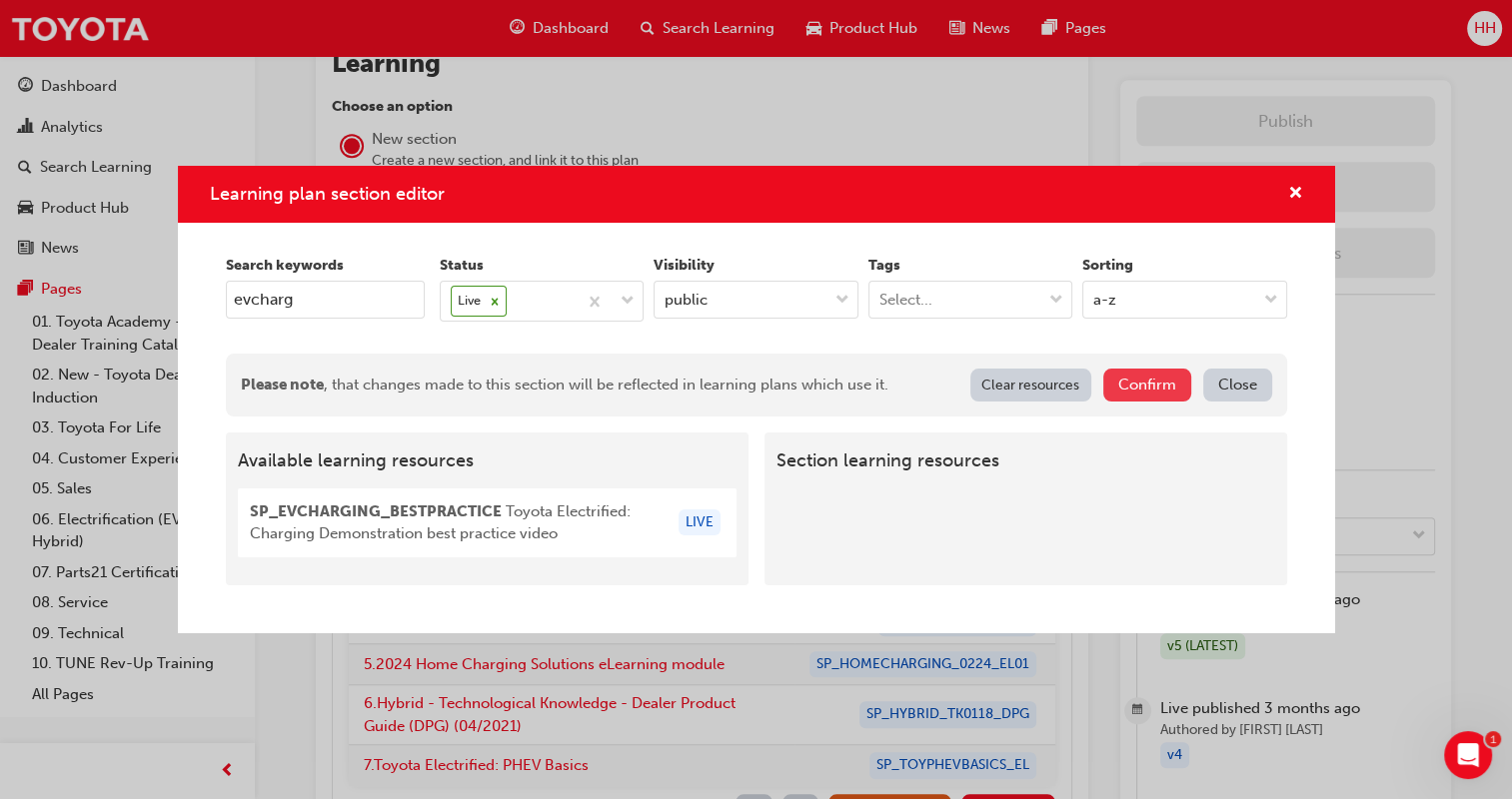 type on "evcharg" 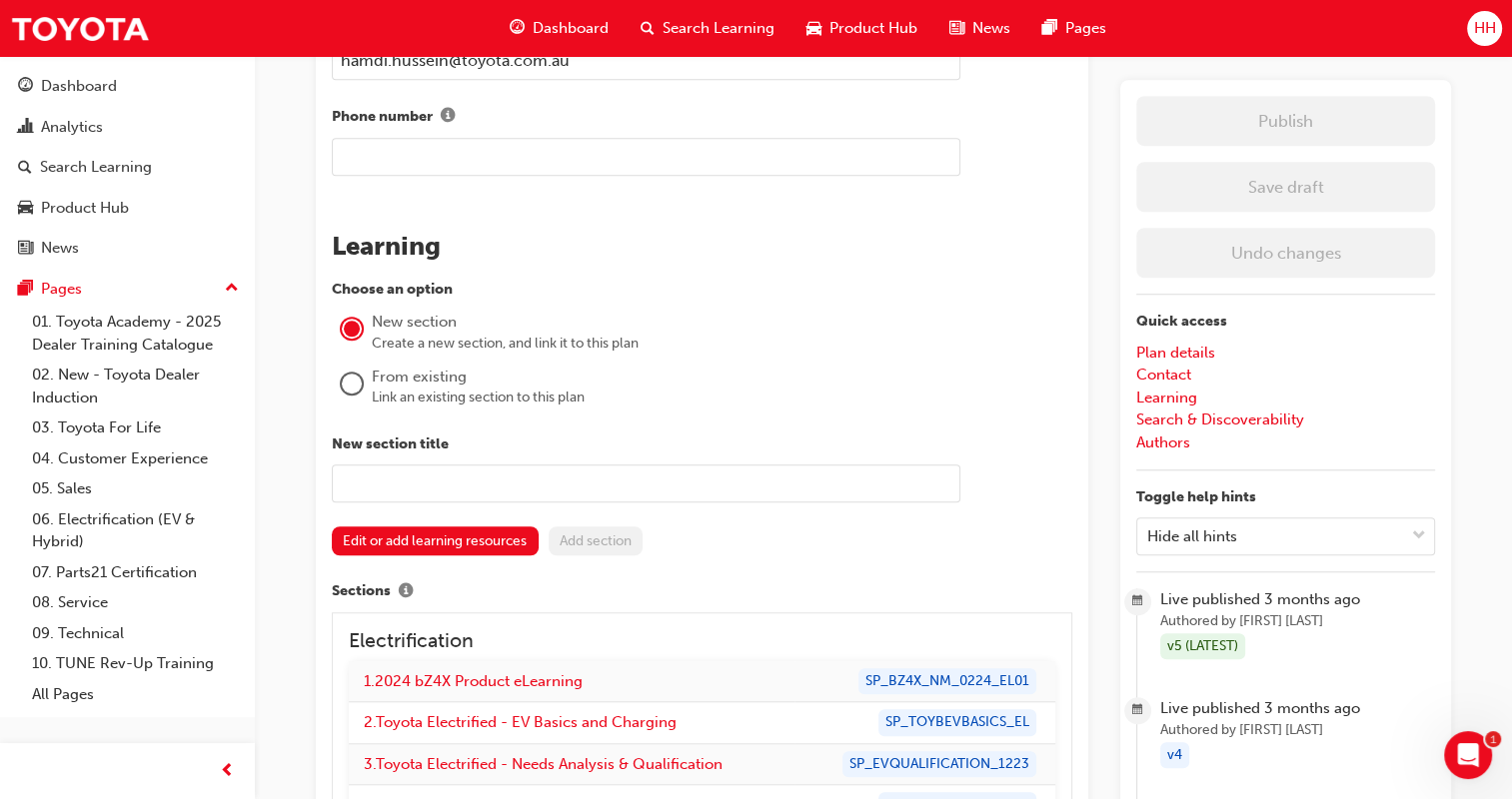 scroll, scrollTop: 1446, scrollLeft: 0, axis: vertical 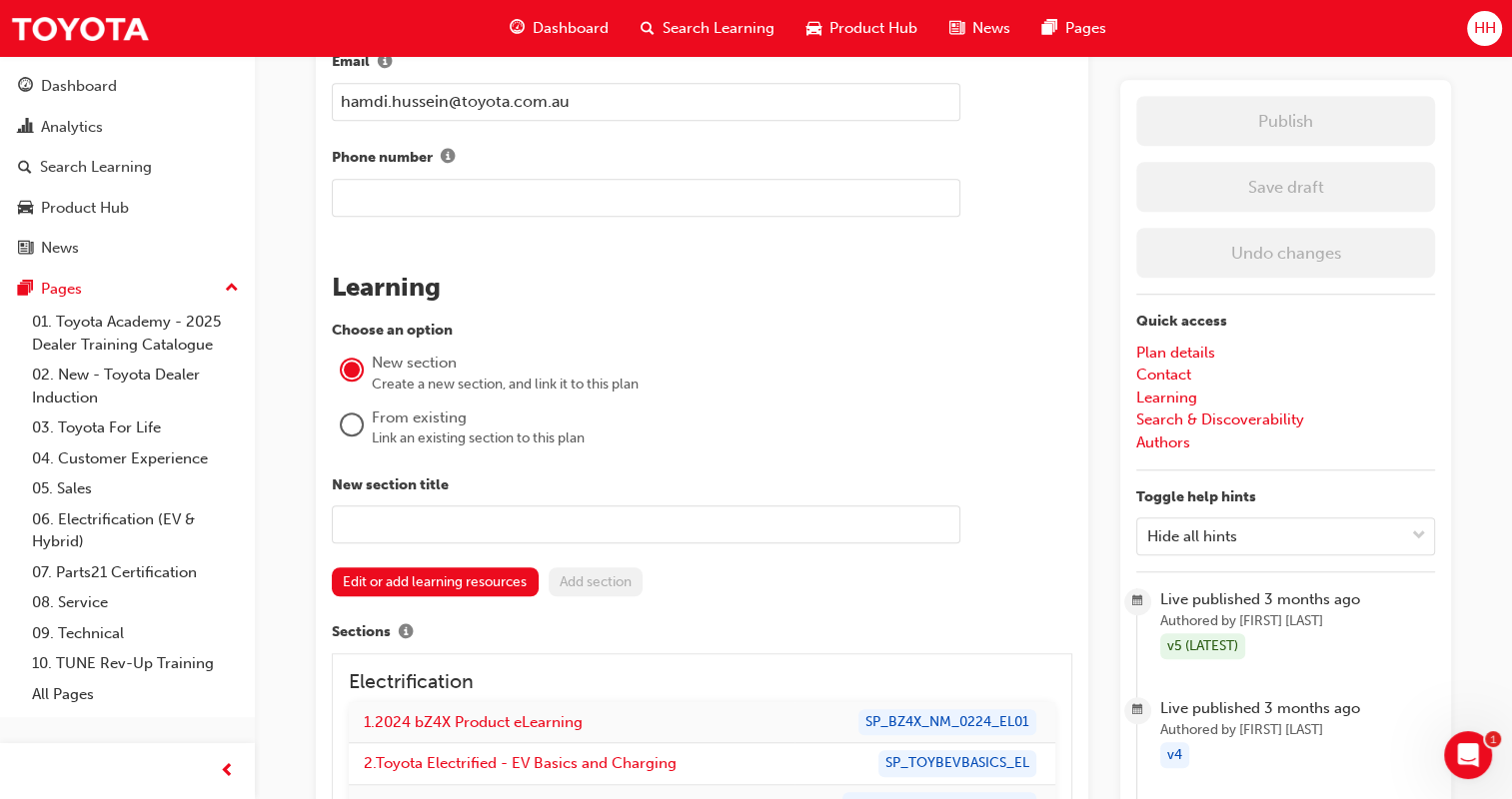 click at bounding box center (646, 524) 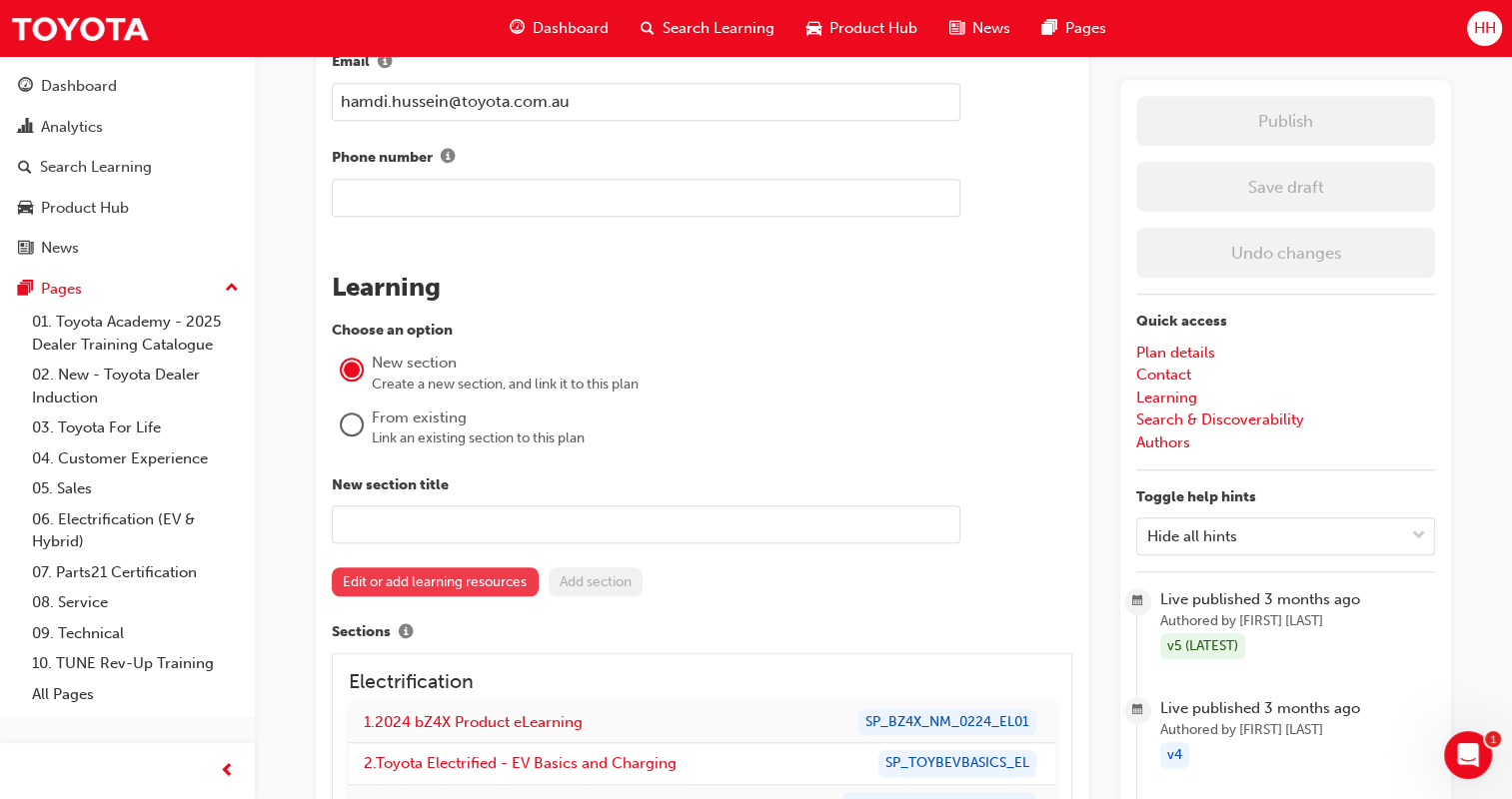 click on "Edit or add learning resources" at bounding box center [435, 581] 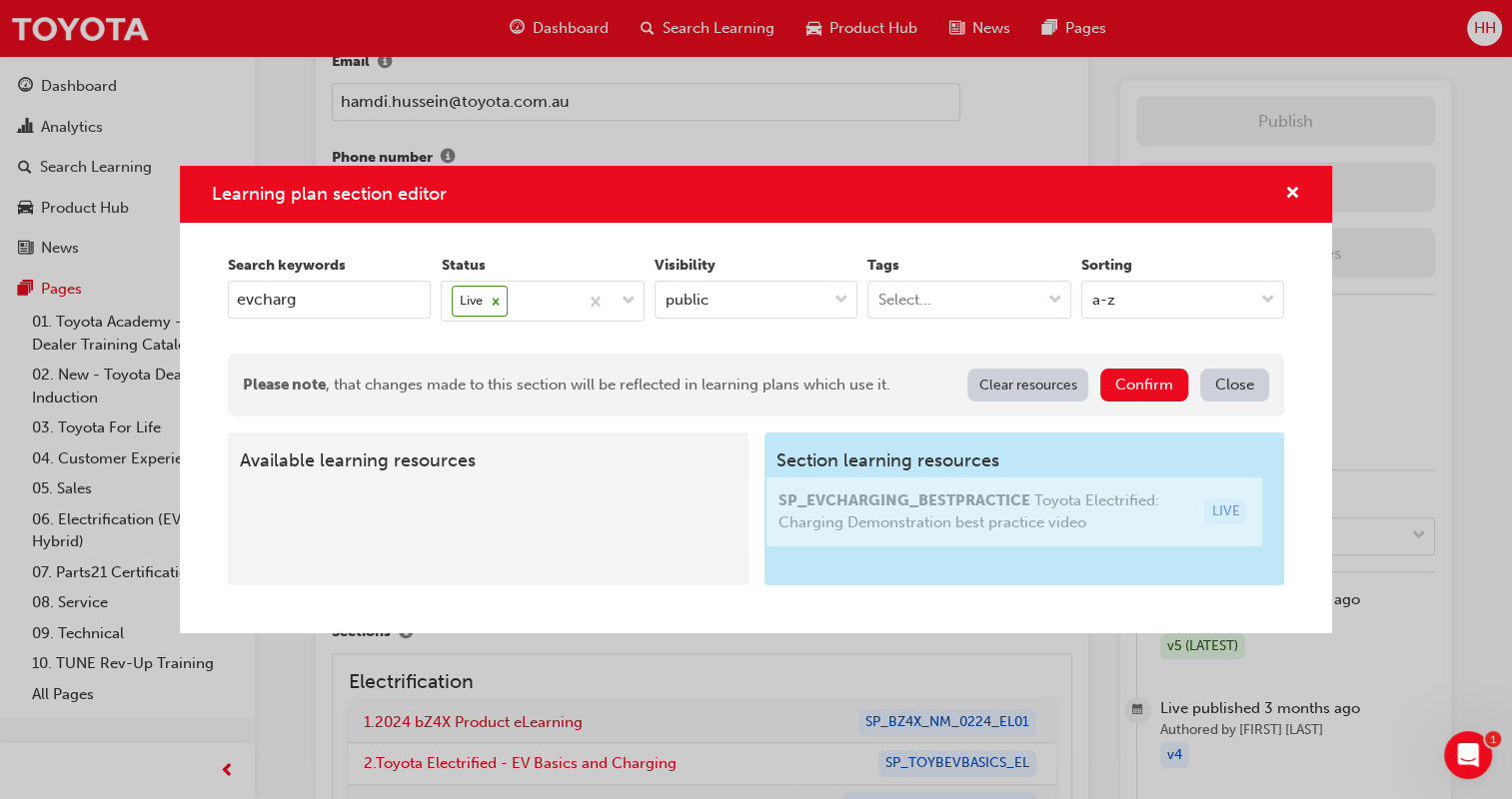 drag, startPoint x: 432, startPoint y: 536, endPoint x: 964, endPoint y: 525, distance: 532.1137 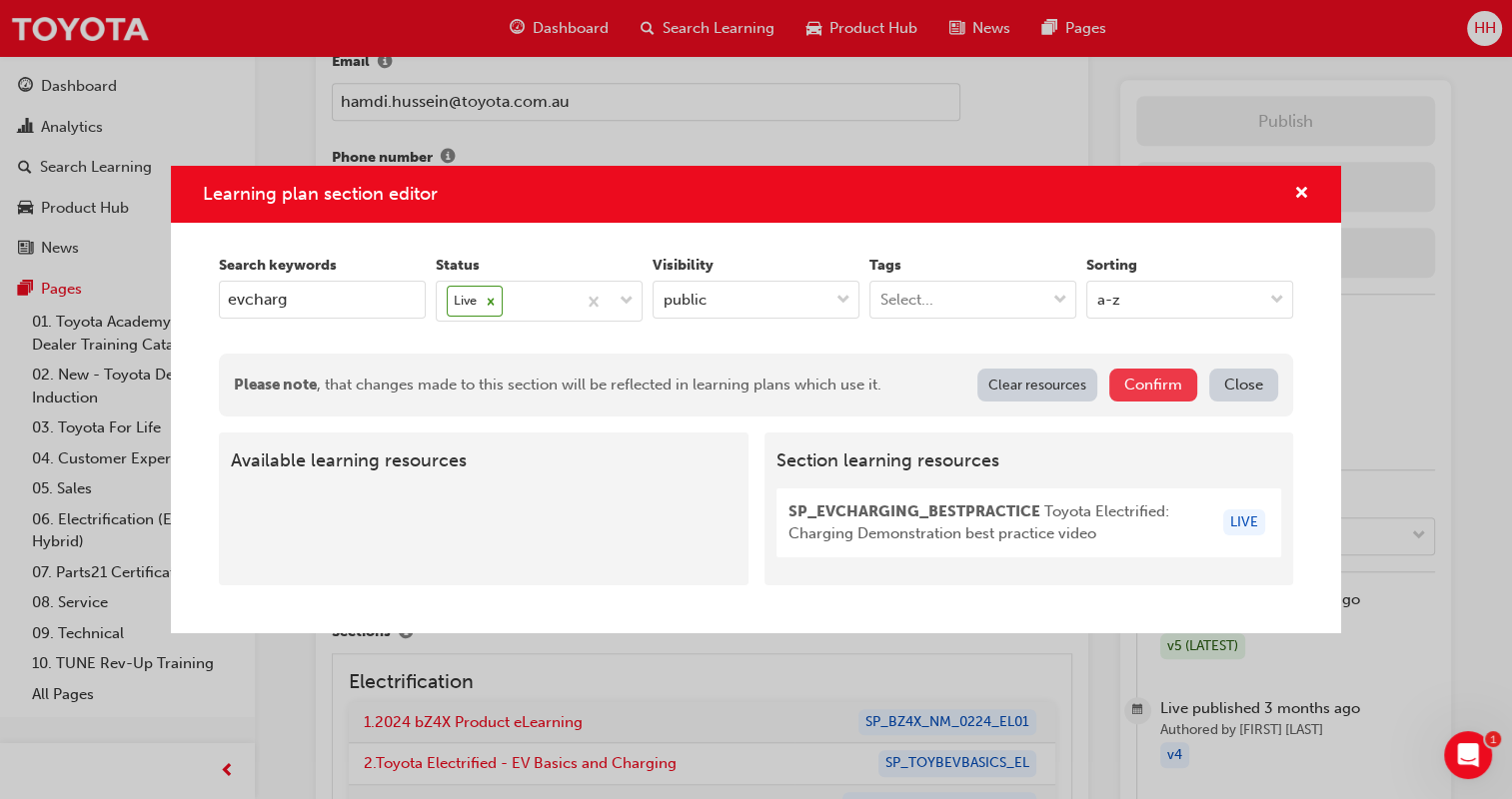 click on "Confirm" at bounding box center (1153, 385) 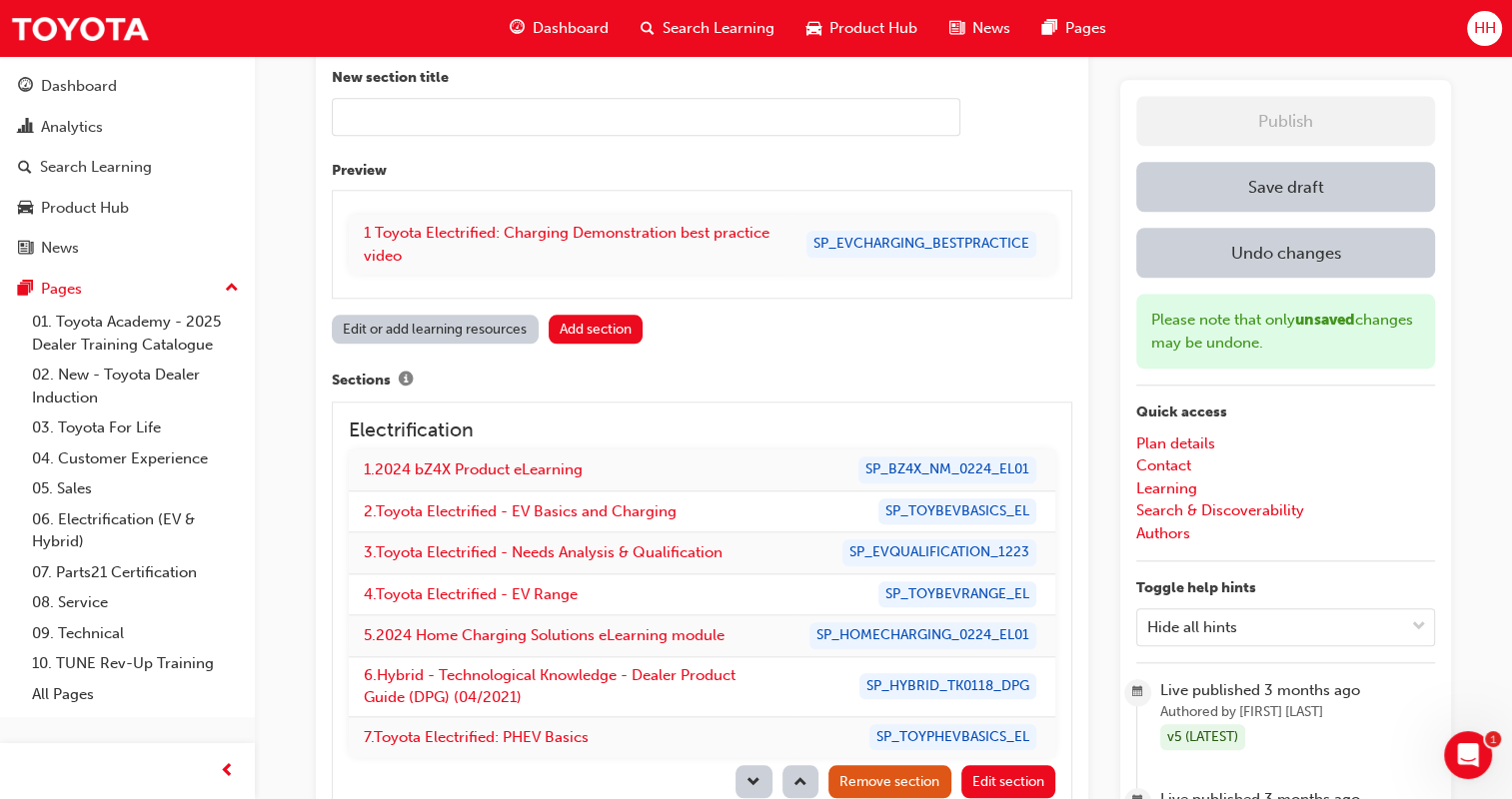 scroll, scrollTop: 1870, scrollLeft: 0, axis: vertical 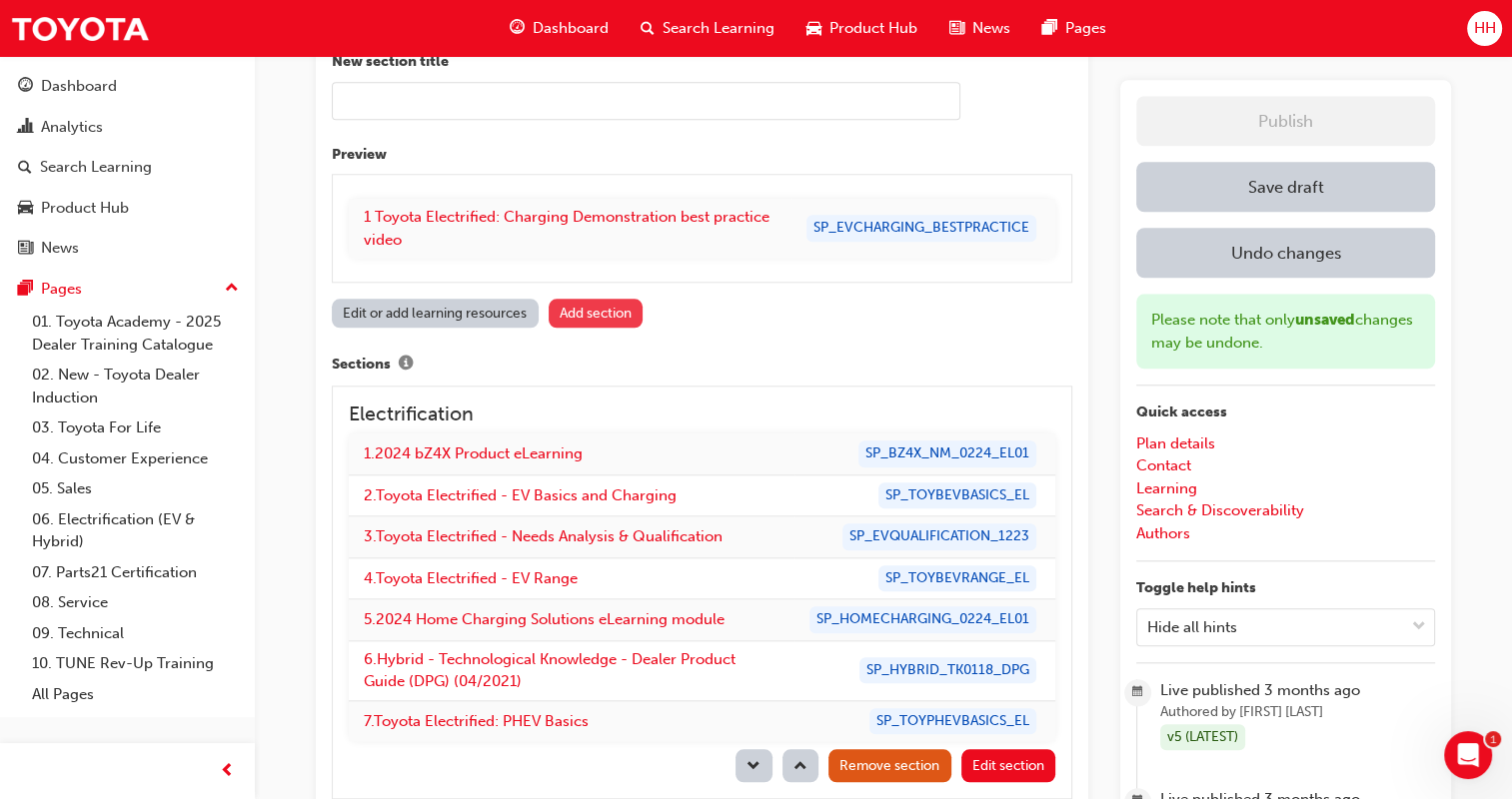 click on "Add section" at bounding box center [596, 313] 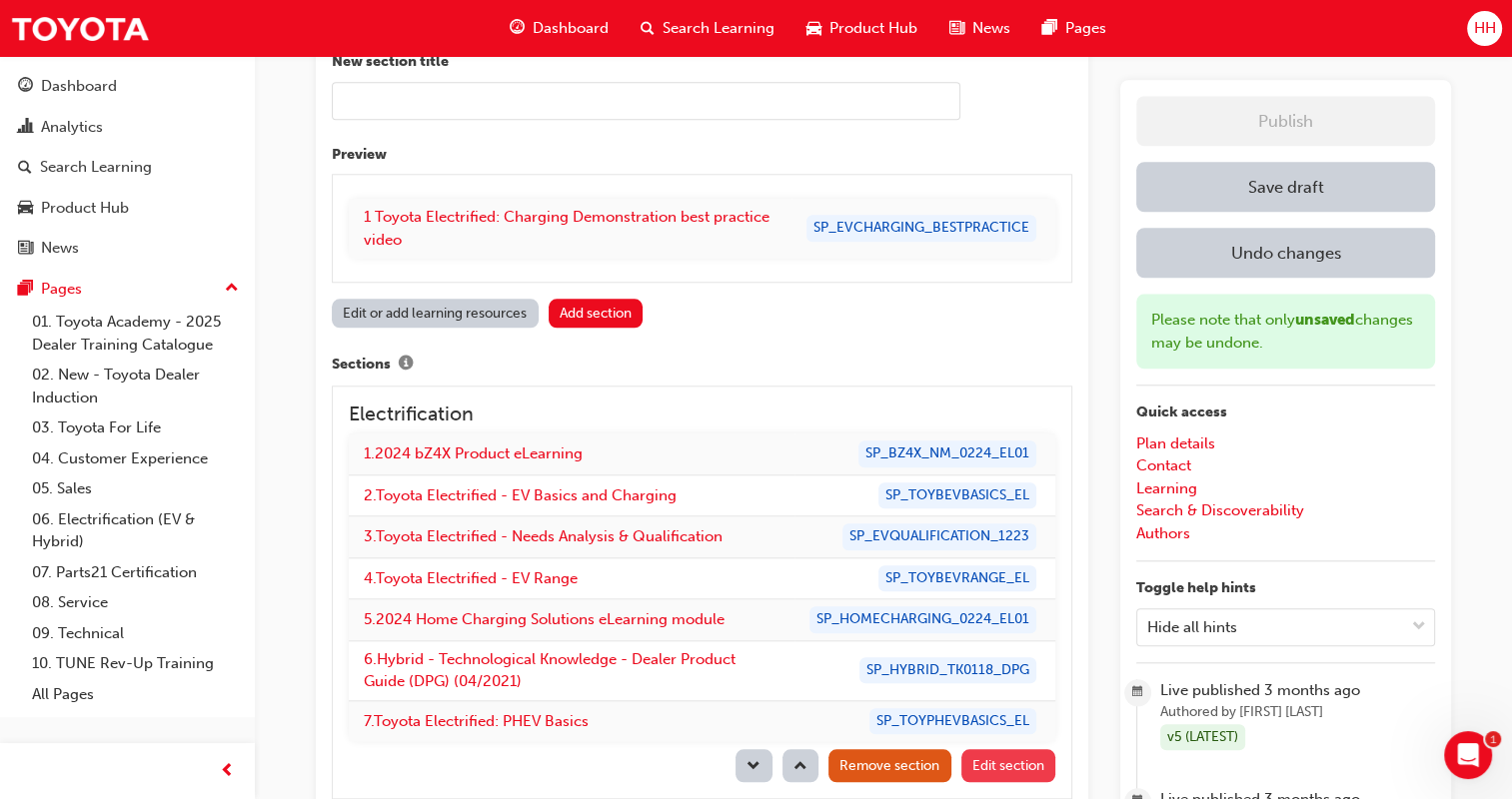 click on "Edit section" at bounding box center (1008, 765) 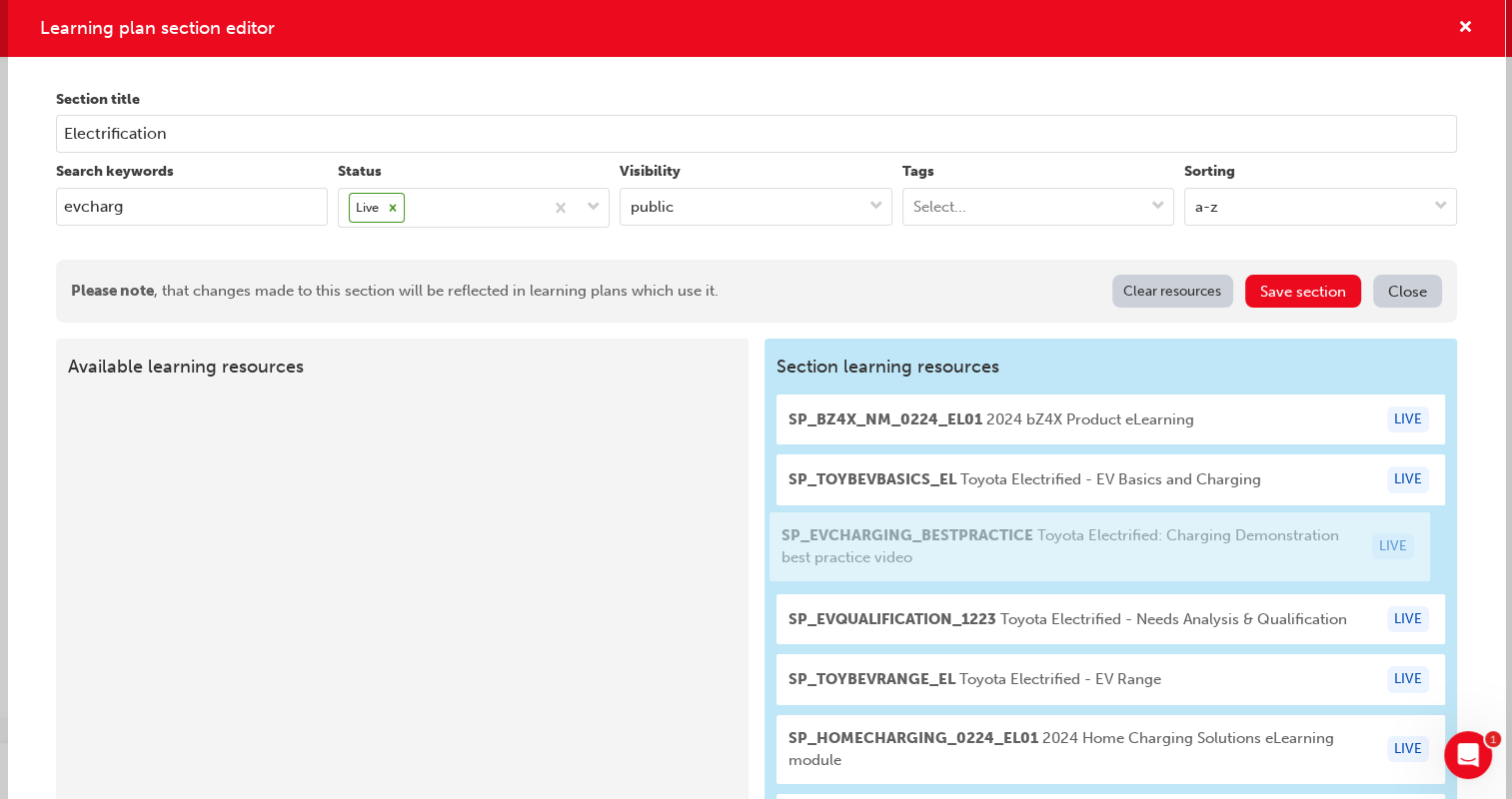 drag, startPoint x: 470, startPoint y: 443, endPoint x: 1177, endPoint y: 561, distance: 716.78 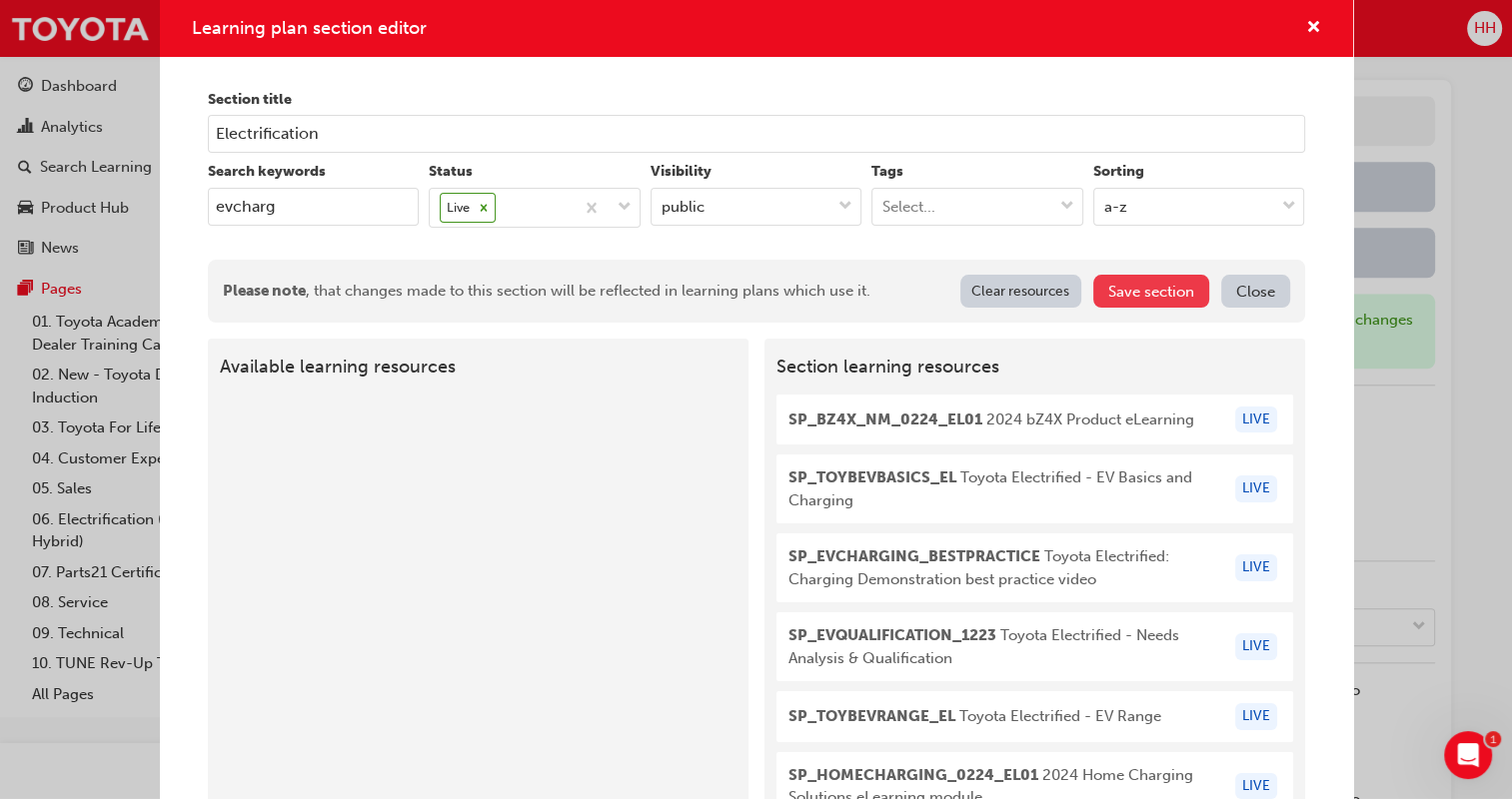 click on "Save section" at bounding box center (1151, 291) 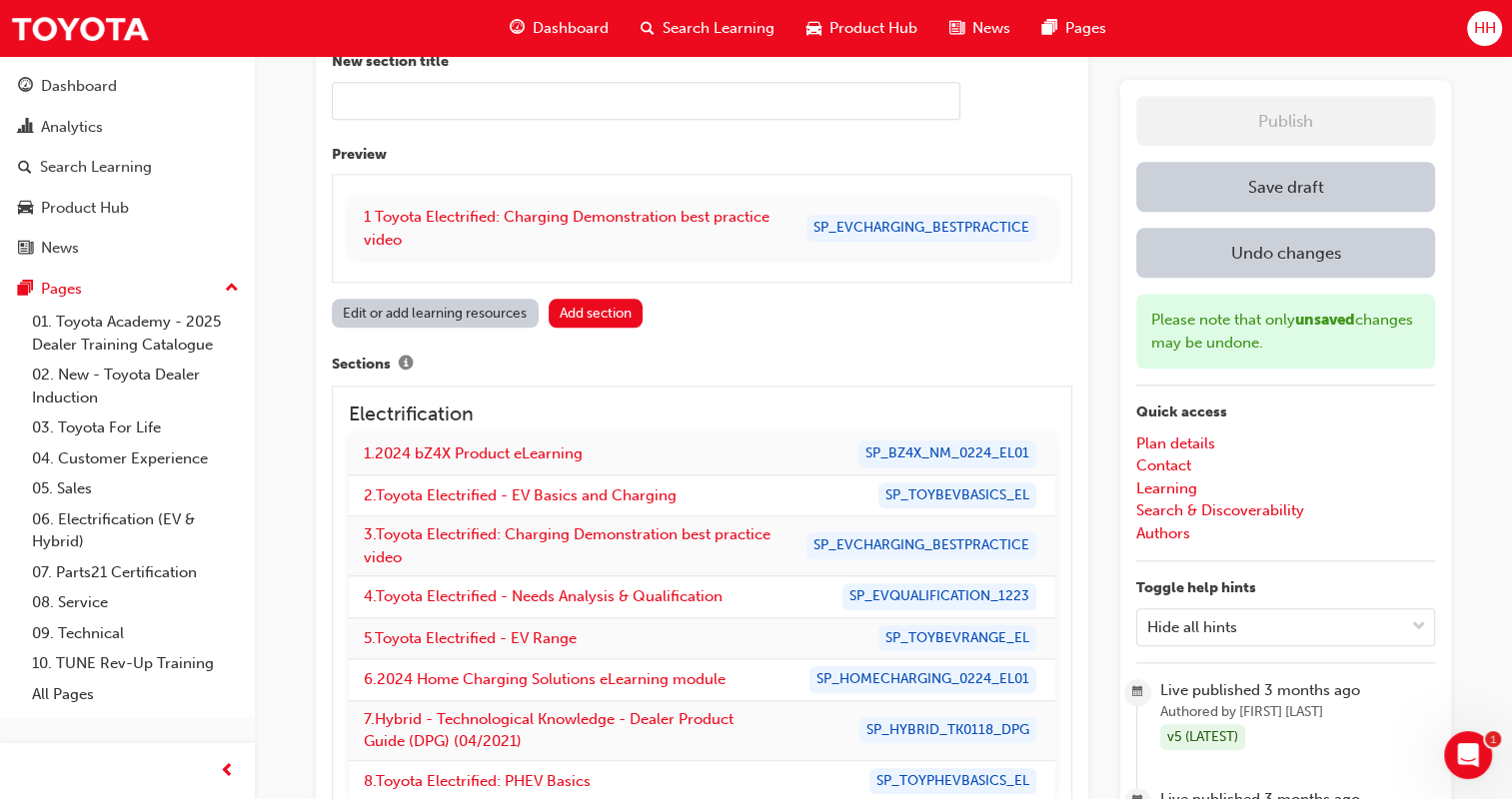 type 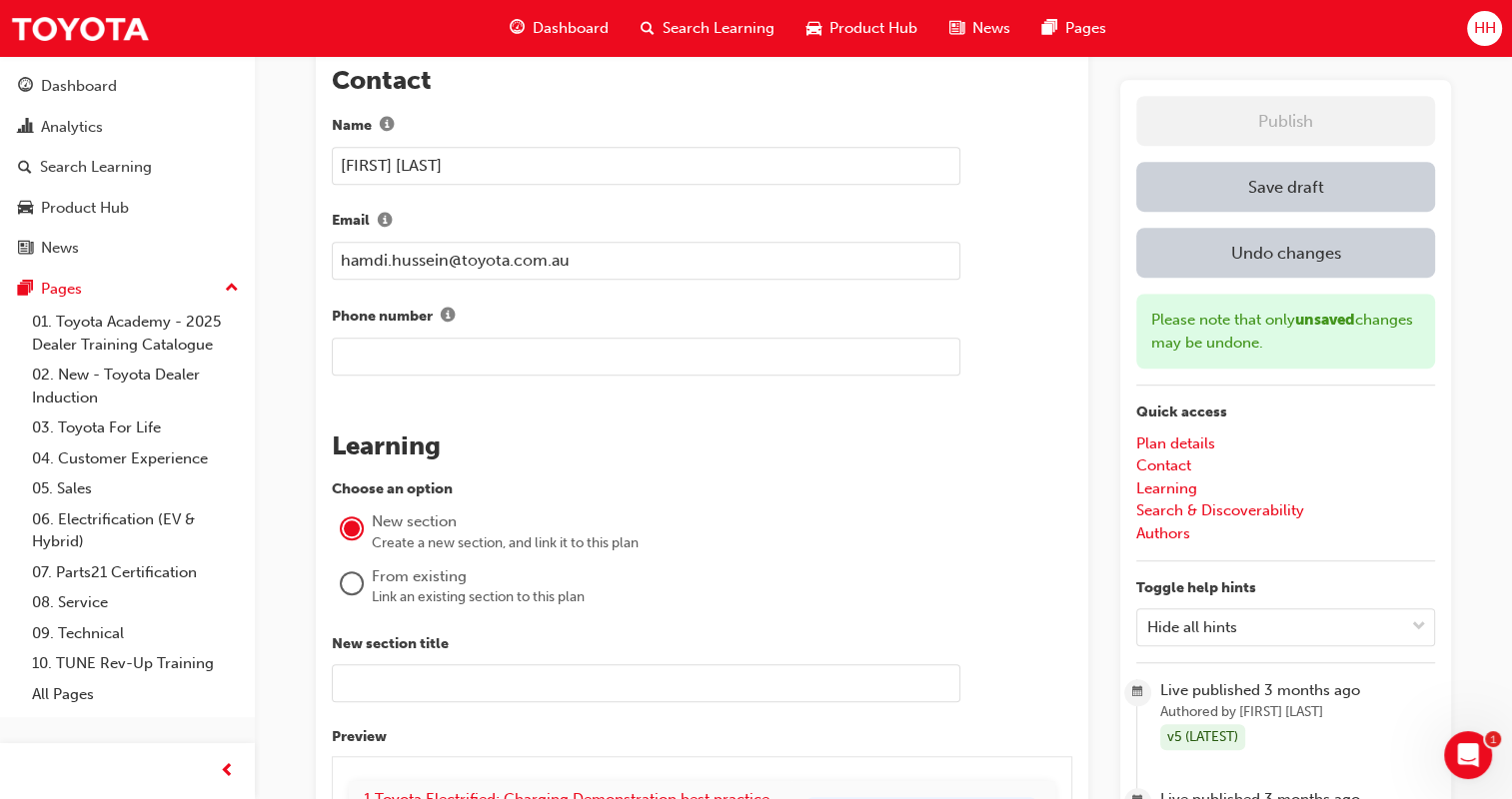 scroll, scrollTop: 1279, scrollLeft: 0, axis: vertical 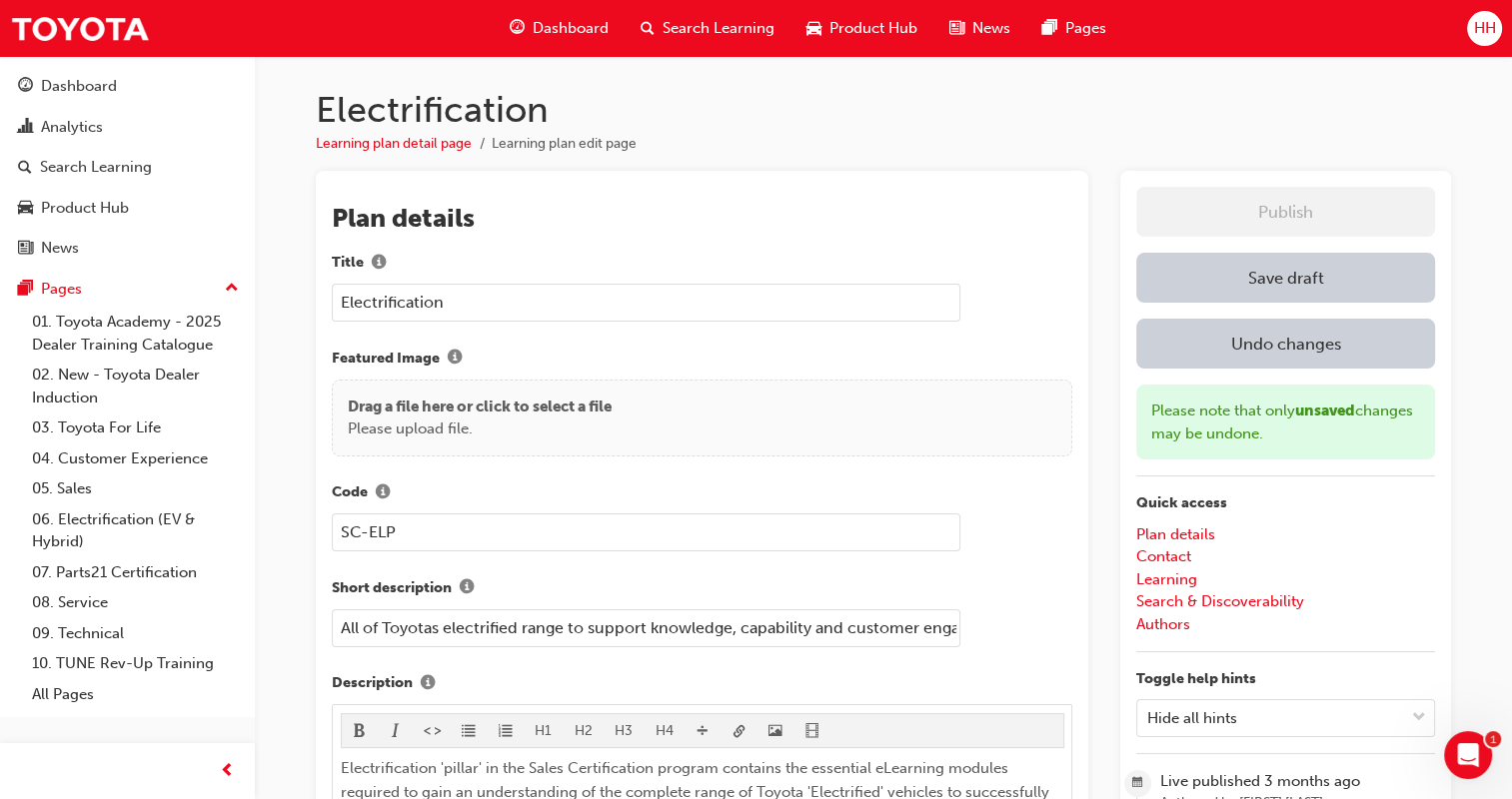 click on "Save draft" at bounding box center [1285, 278] 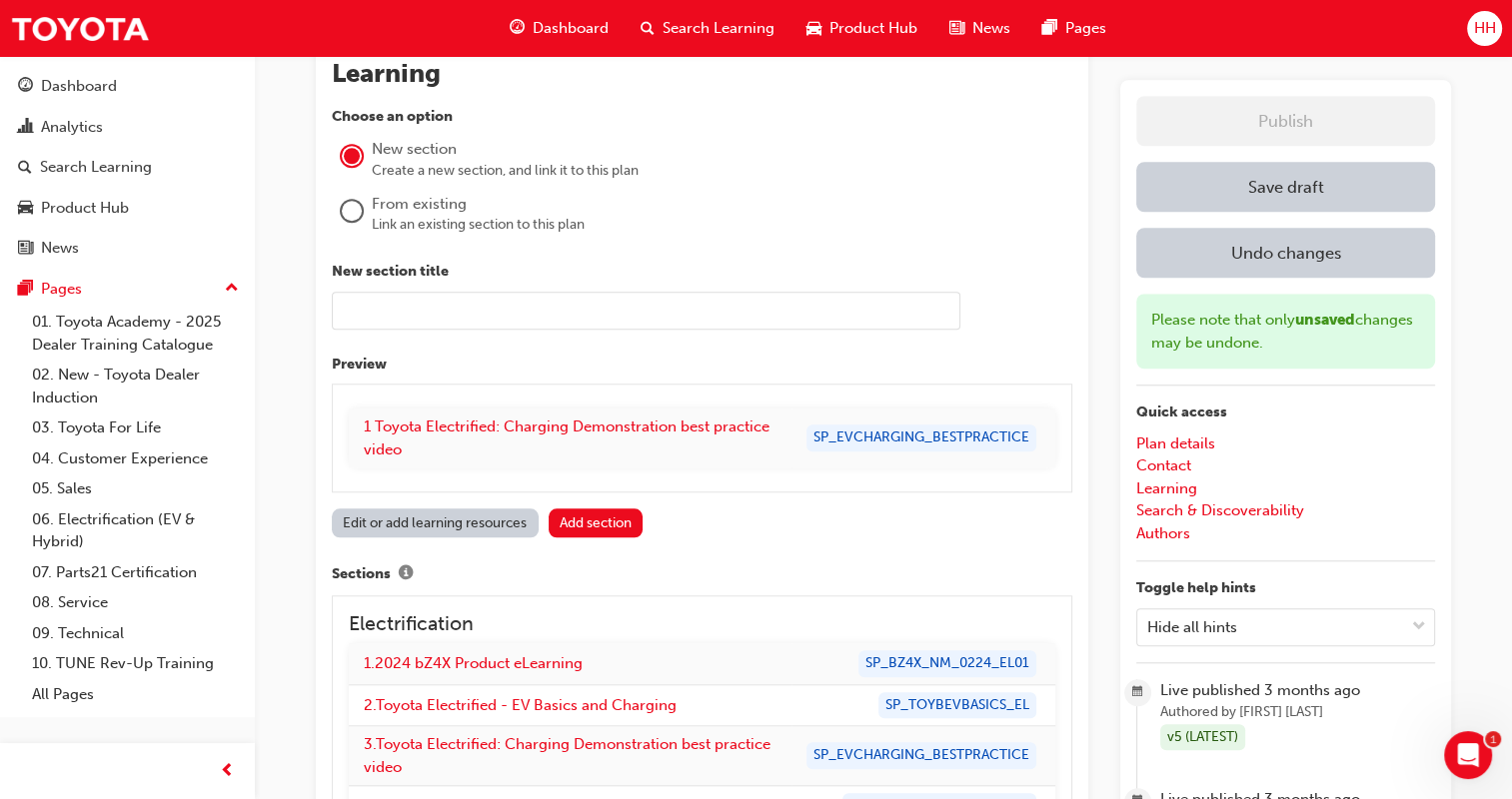 scroll, scrollTop: 1704, scrollLeft: 0, axis: vertical 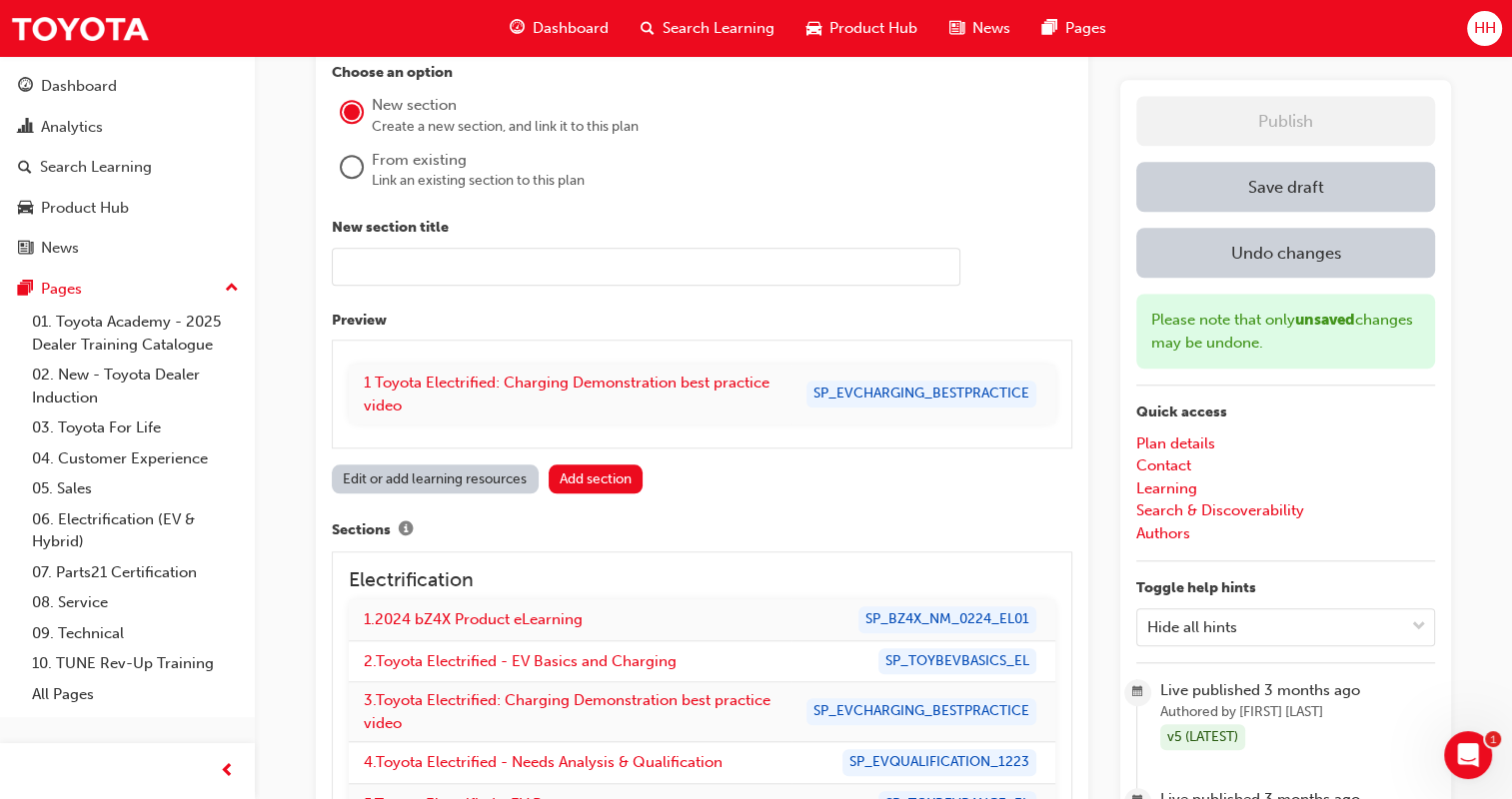 click on "Edit or add learning resources" at bounding box center (435, 478) 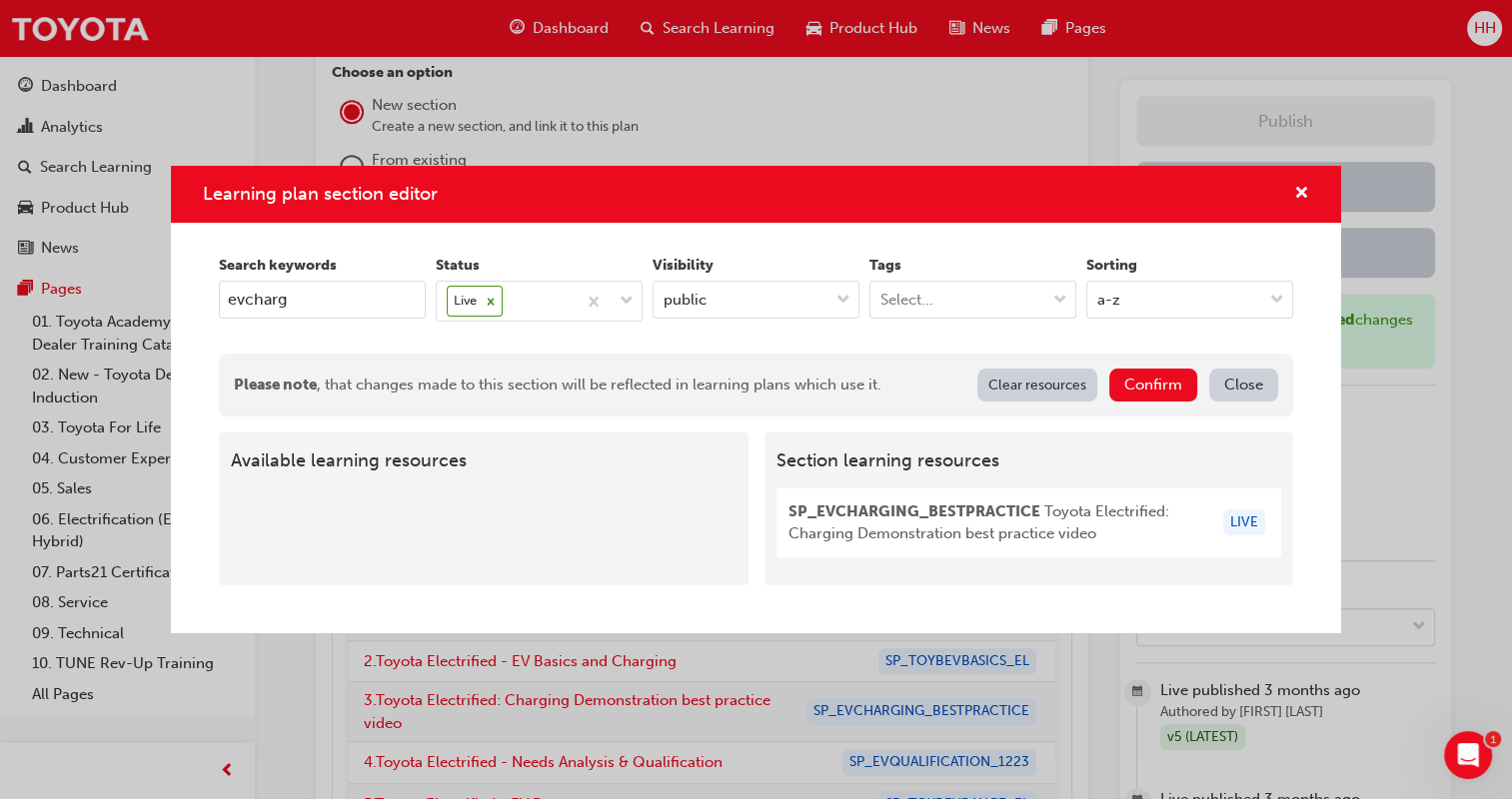 click on "Close" at bounding box center [1243, 385] 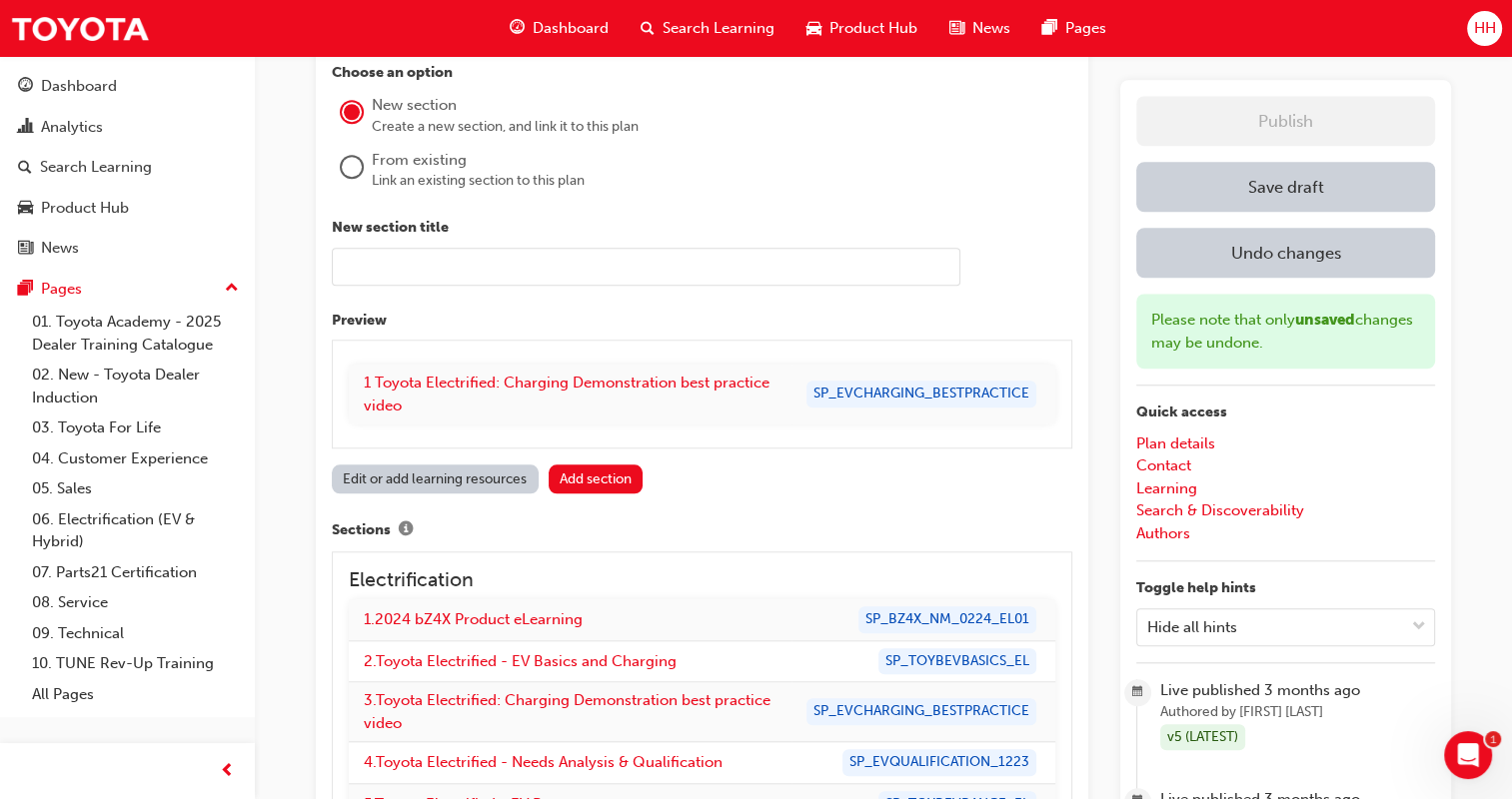 click on "Edit or add learning resources" at bounding box center [435, 478] 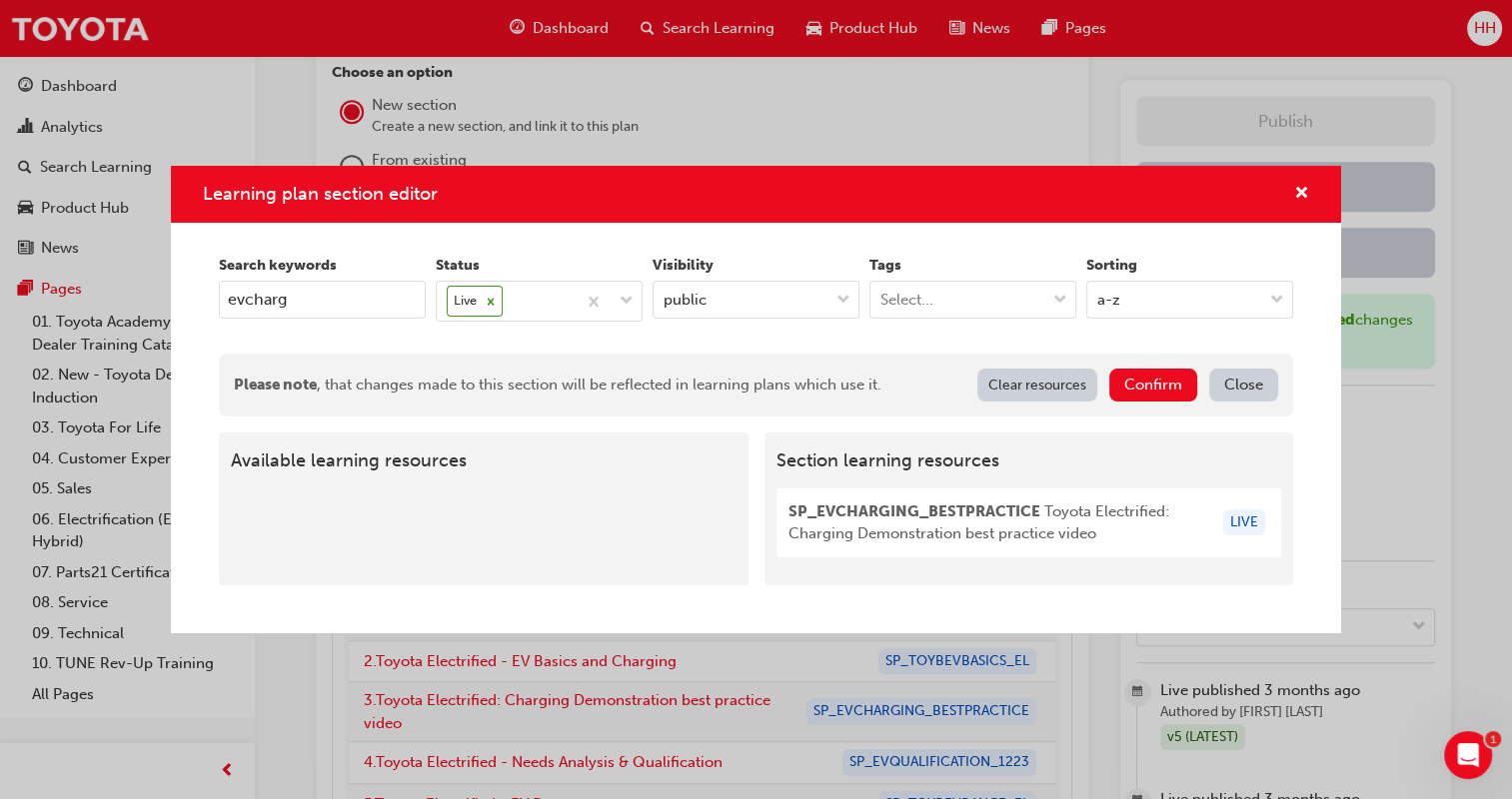 click on "Clear resources" at bounding box center [1037, 385] 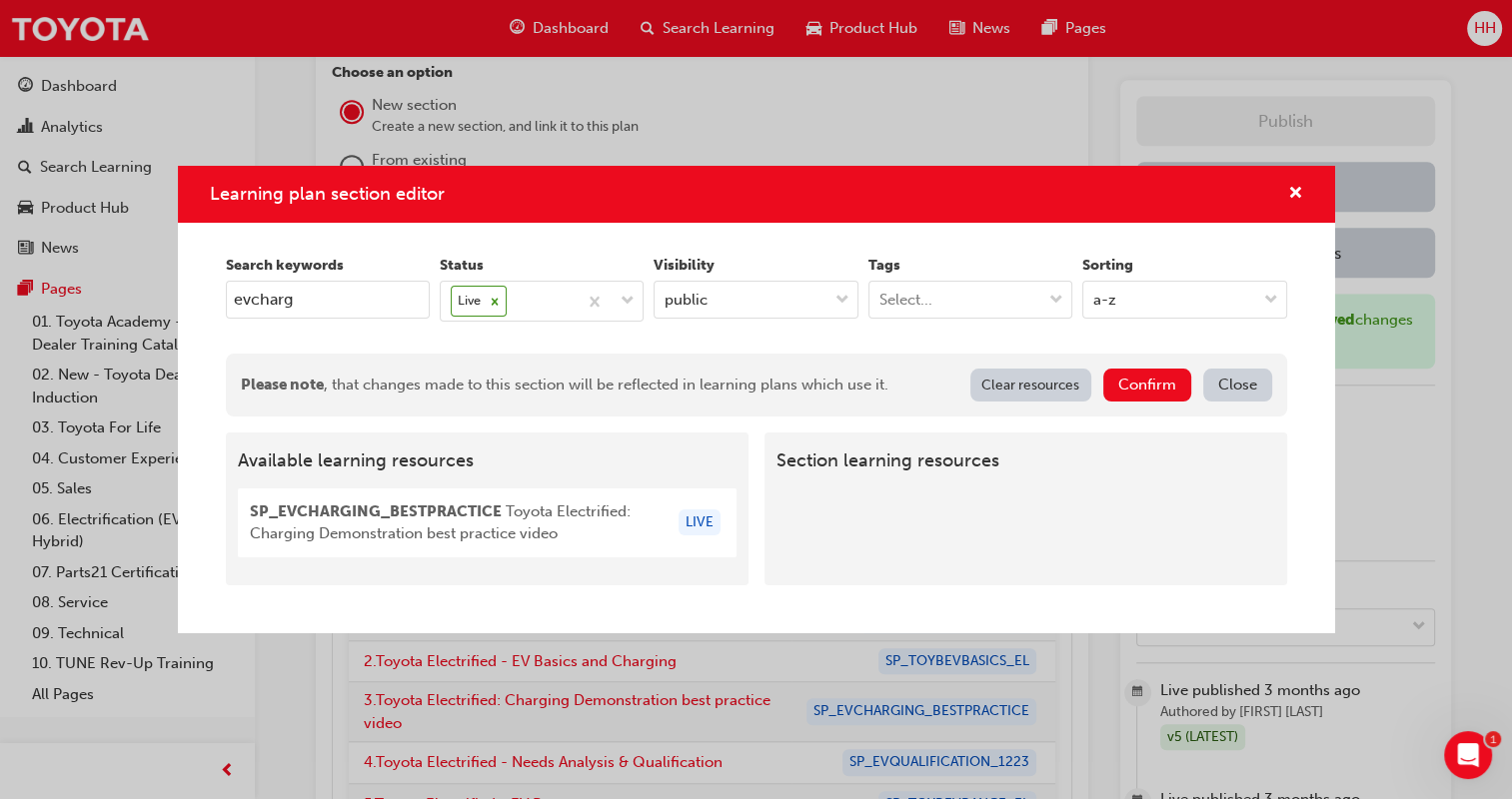 click on "Close" at bounding box center [1237, 385] 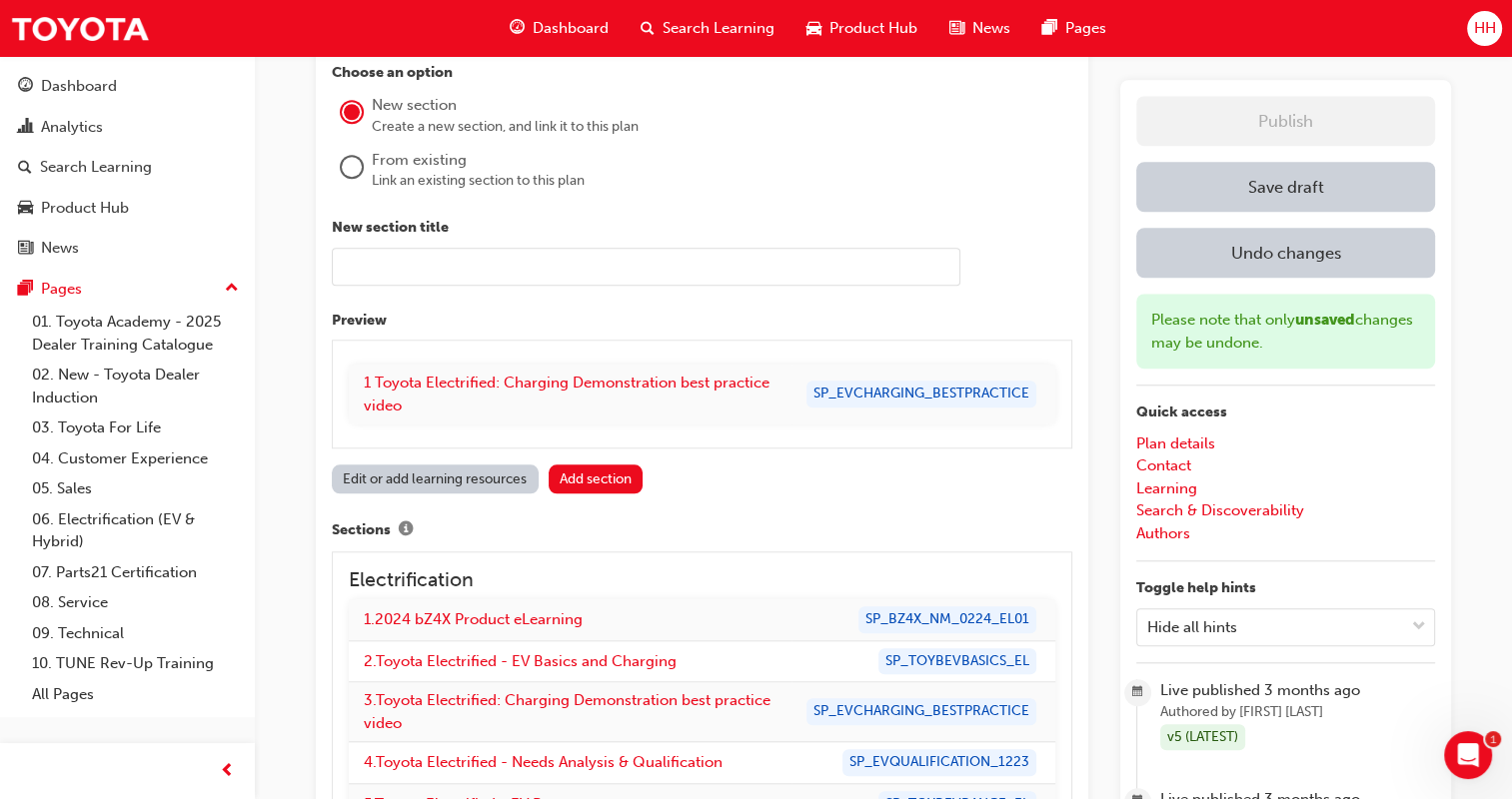 click on "Edit or add learning resources" at bounding box center [435, 478] 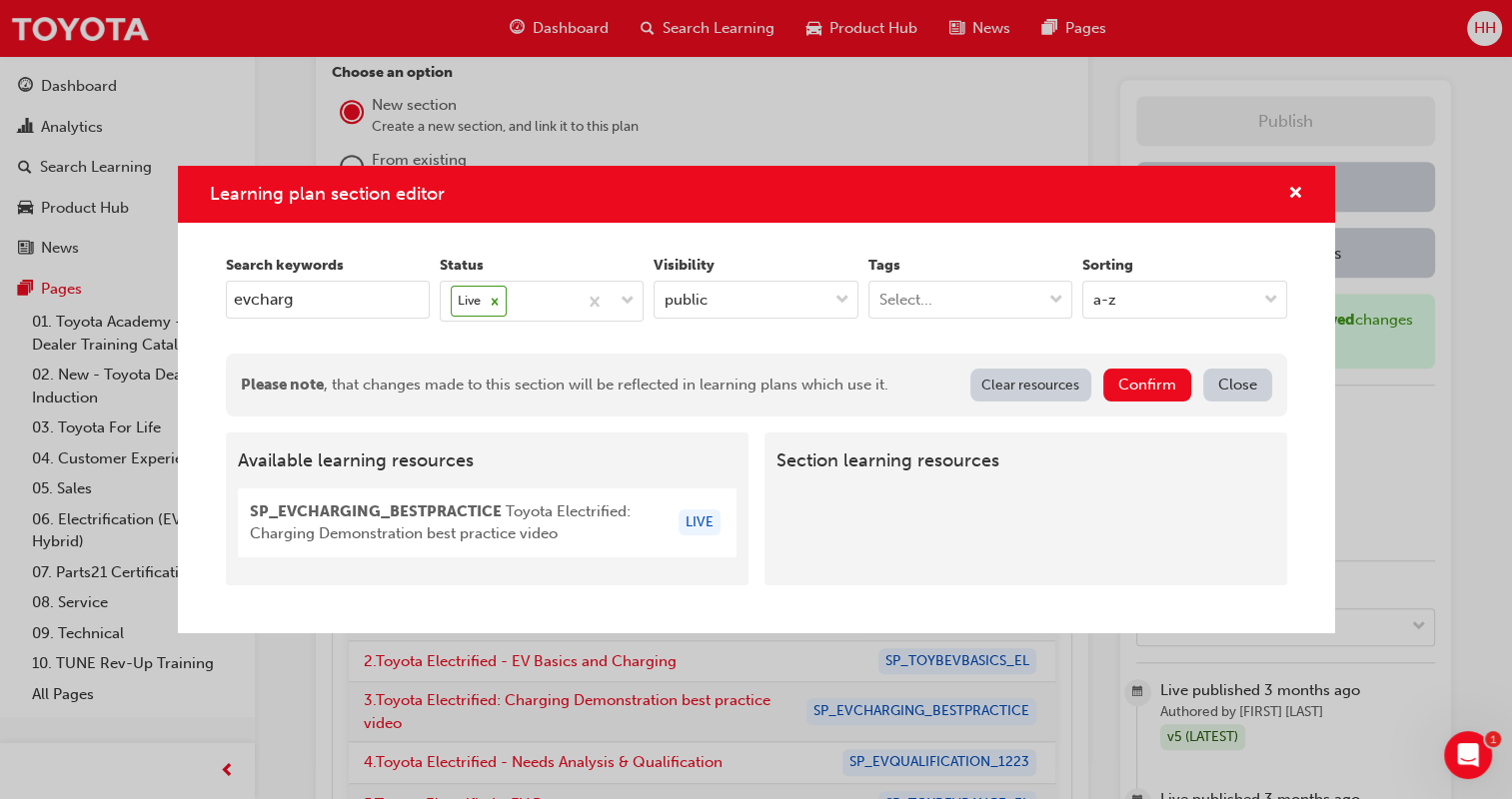 click on "Clear resources" at bounding box center (1030, 385) 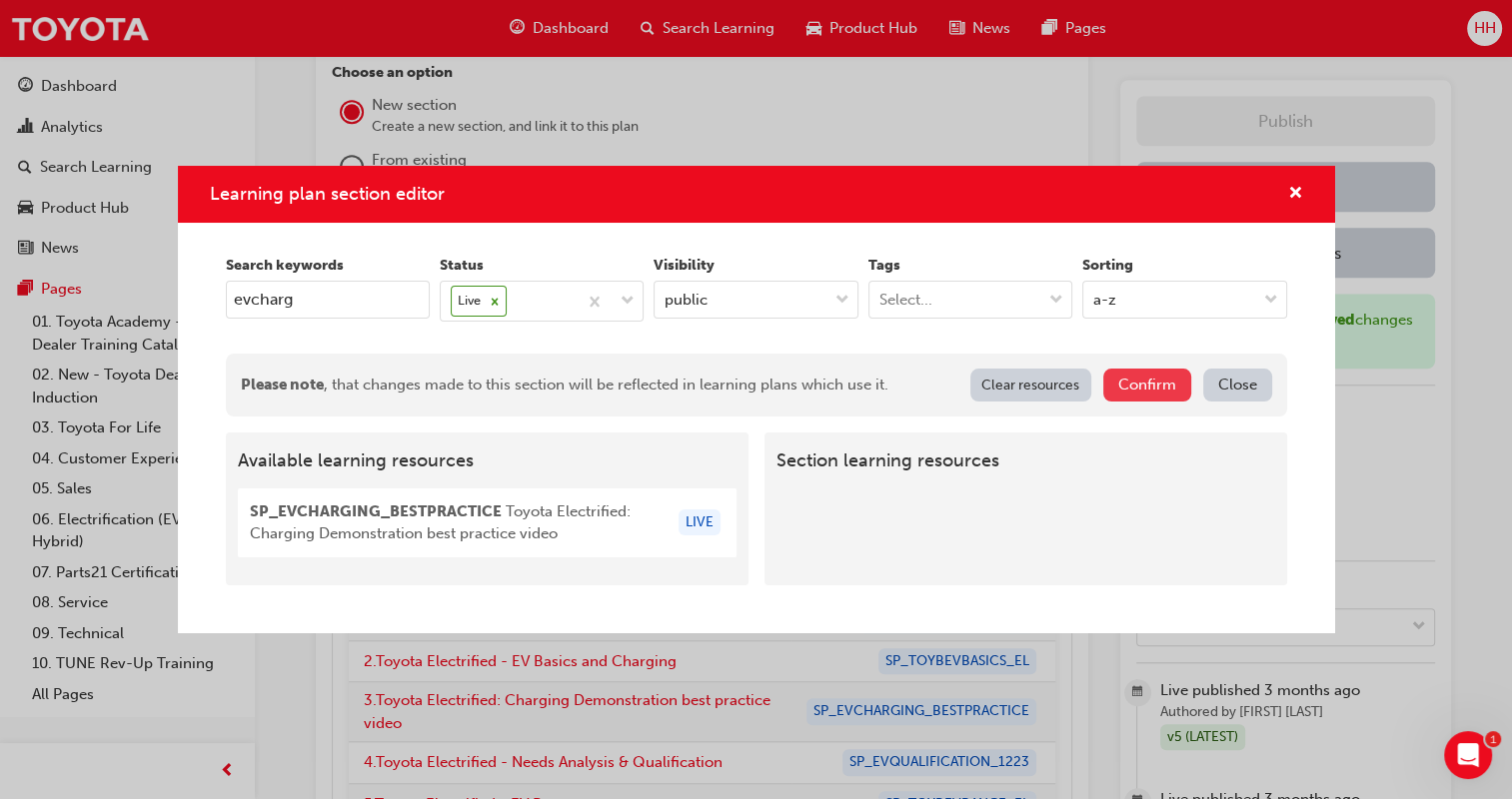 click on "Confirm" at bounding box center (1147, 385) 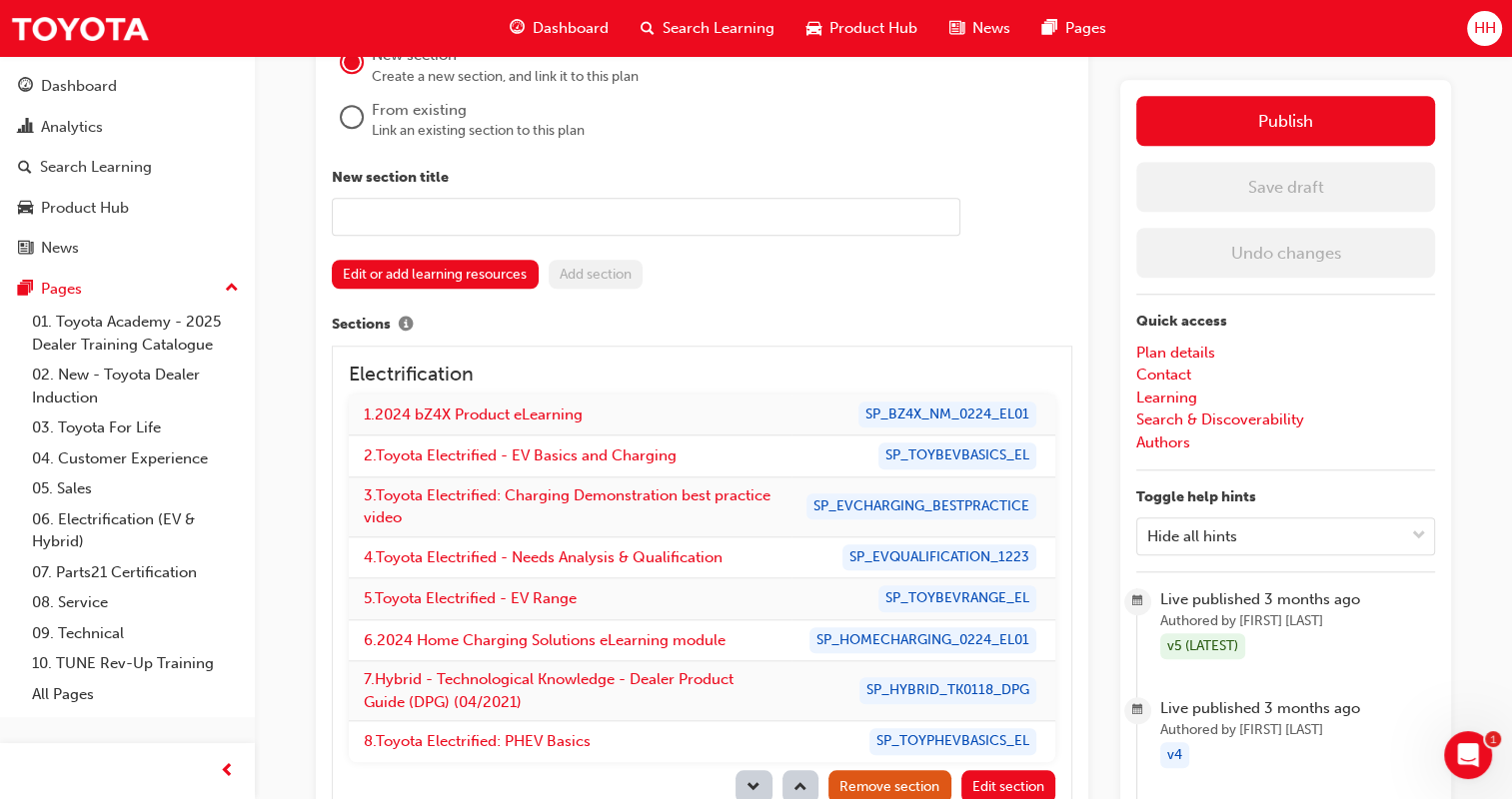 scroll, scrollTop: 1764, scrollLeft: 0, axis: vertical 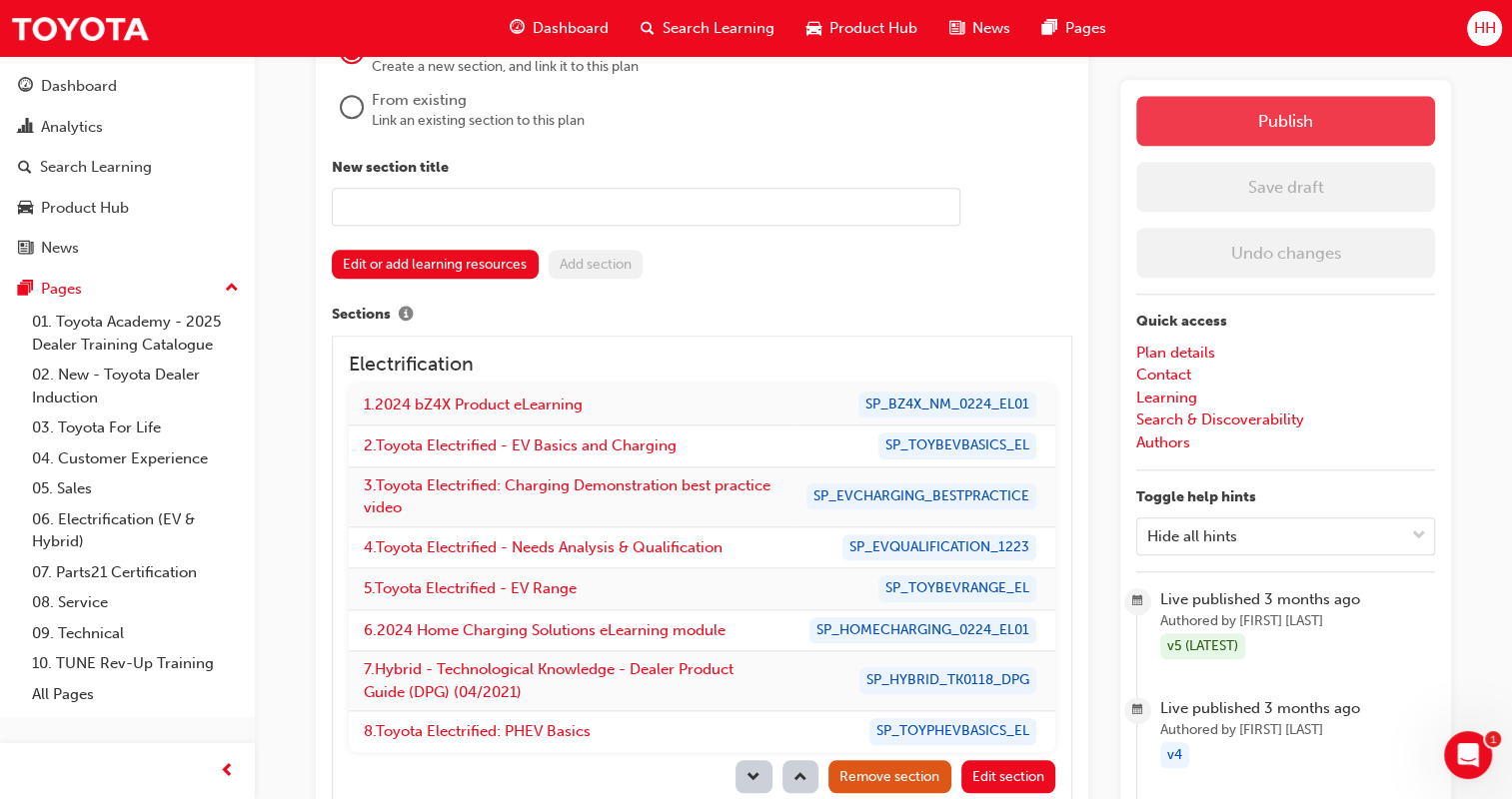 click on "Publish" at bounding box center [1285, 121] 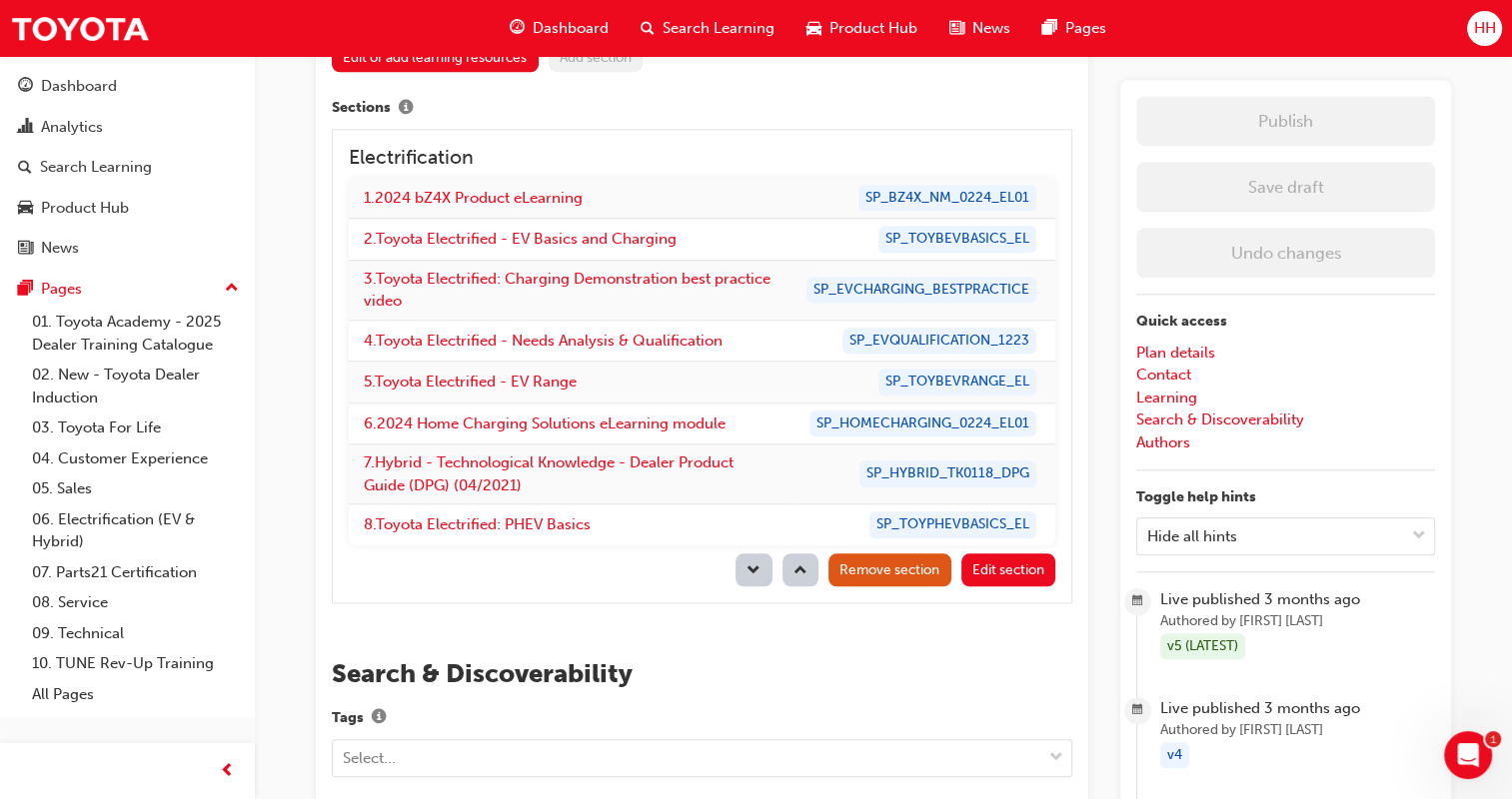 scroll, scrollTop: 1975, scrollLeft: 0, axis: vertical 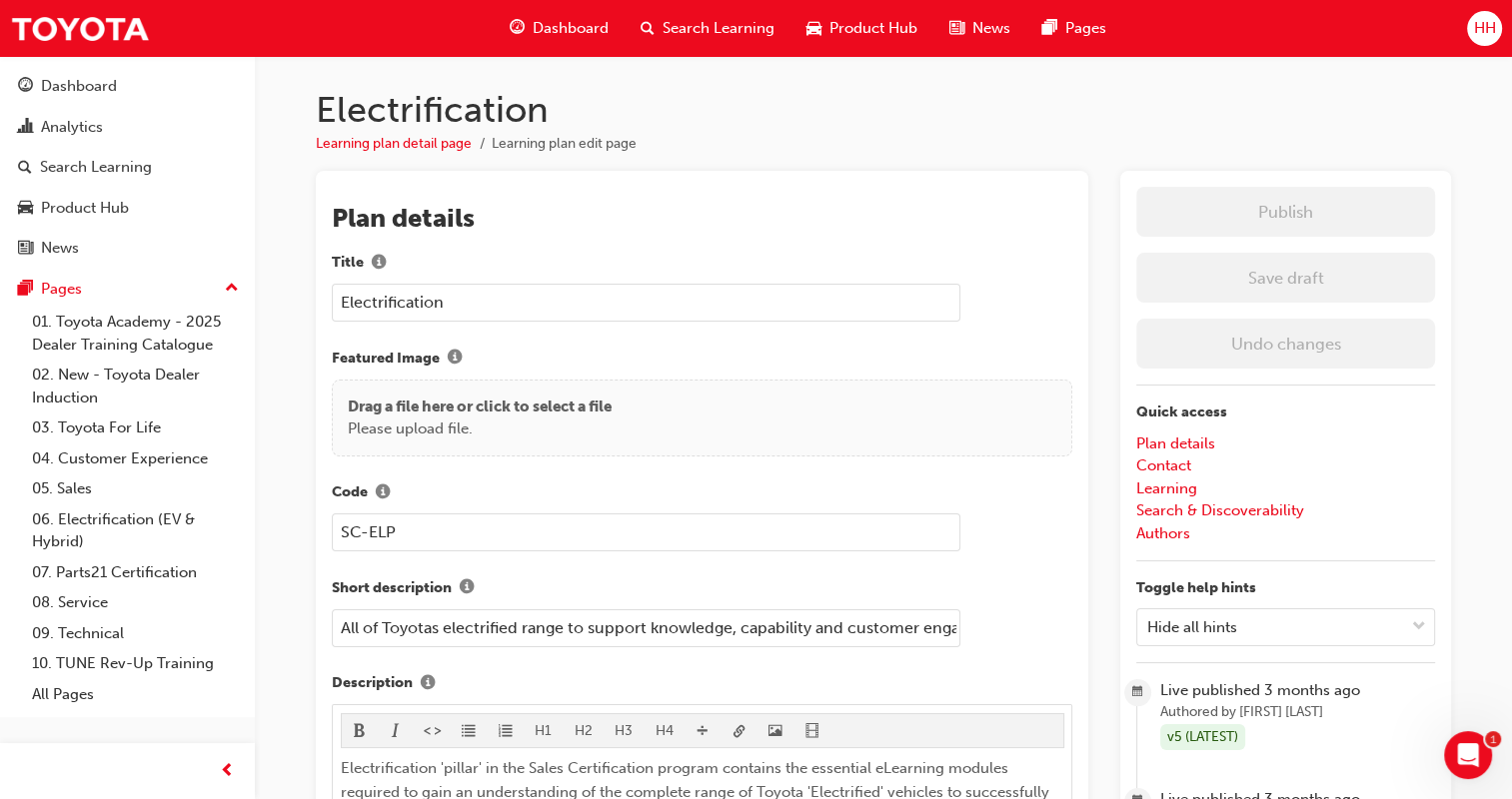 click on "Dashboard" at bounding box center [571, 28] 